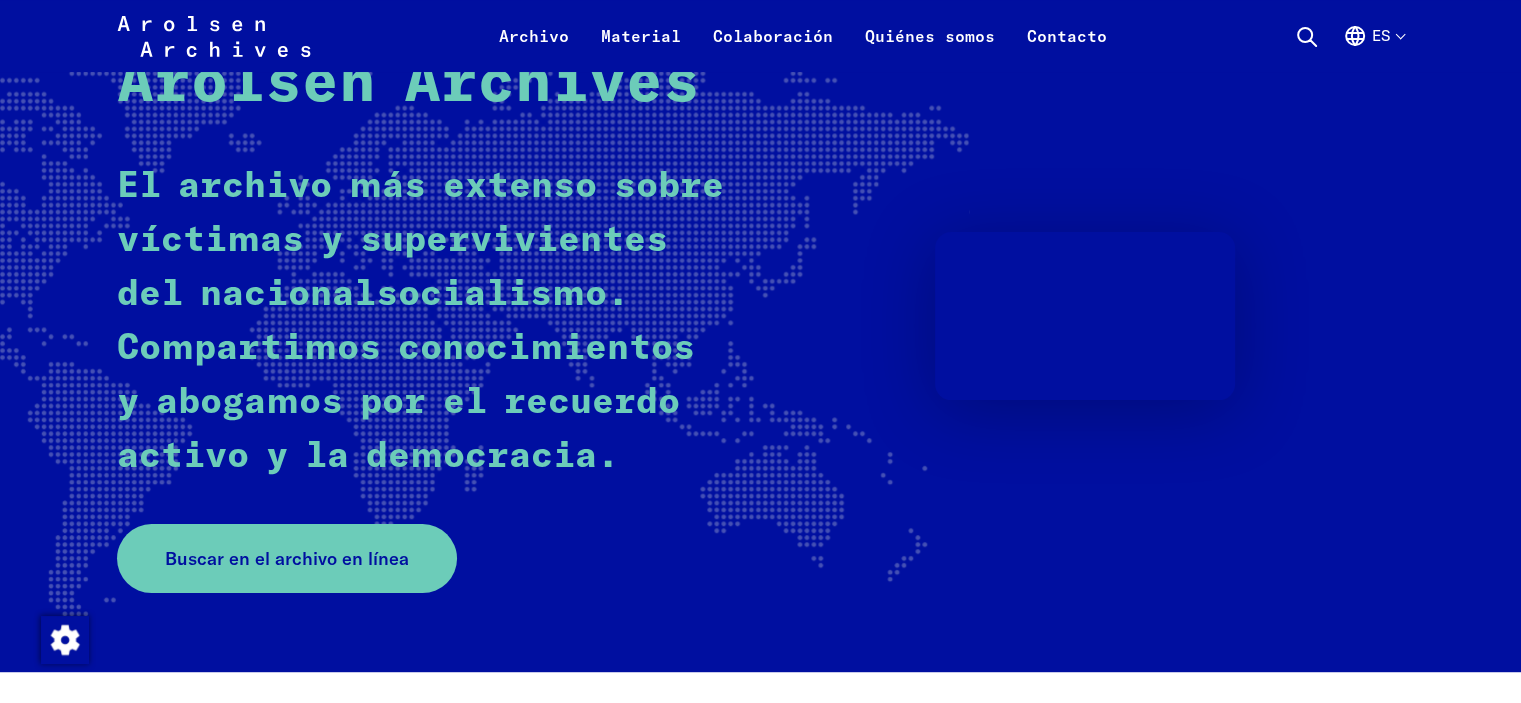 scroll, scrollTop: 211, scrollLeft: 0, axis: vertical 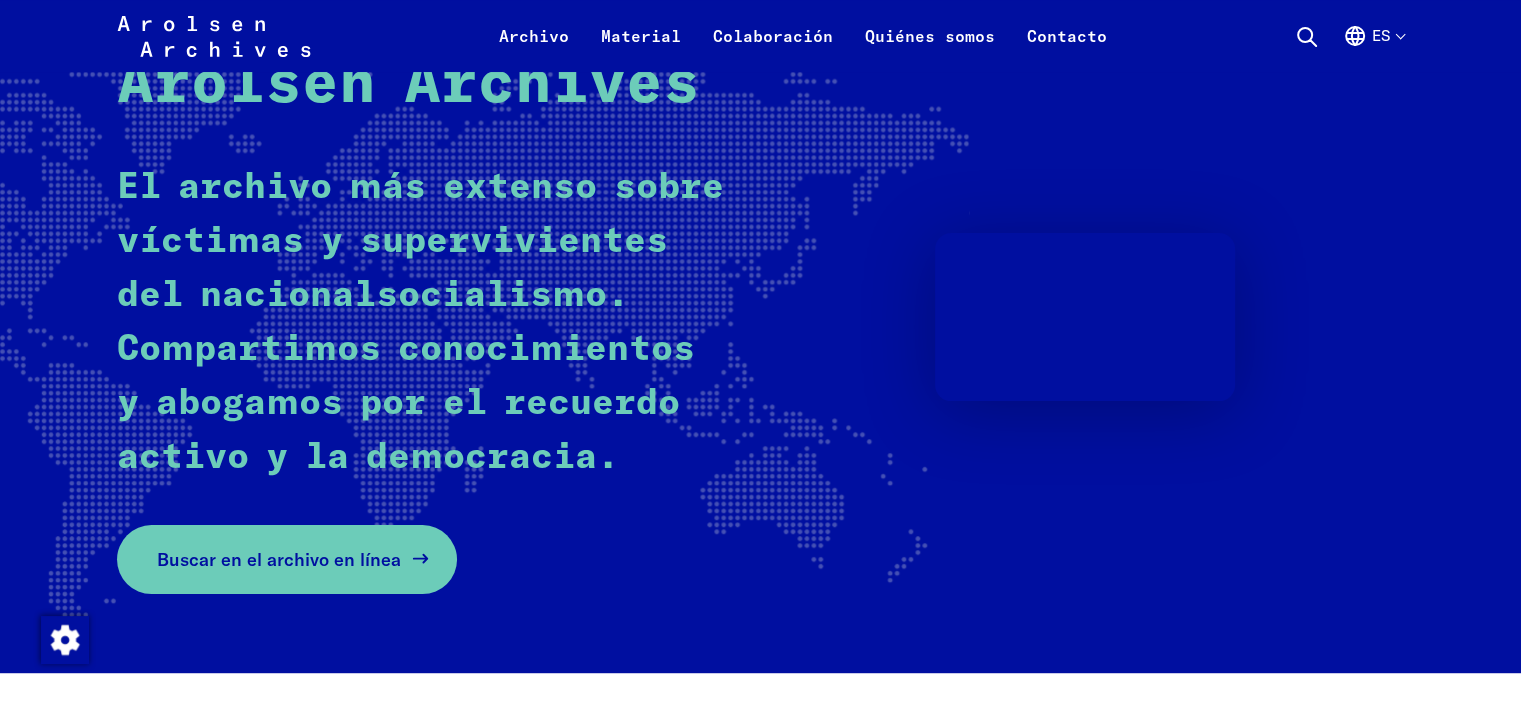 click on "Buscar en el archivo en línea" at bounding box center [287, 559] 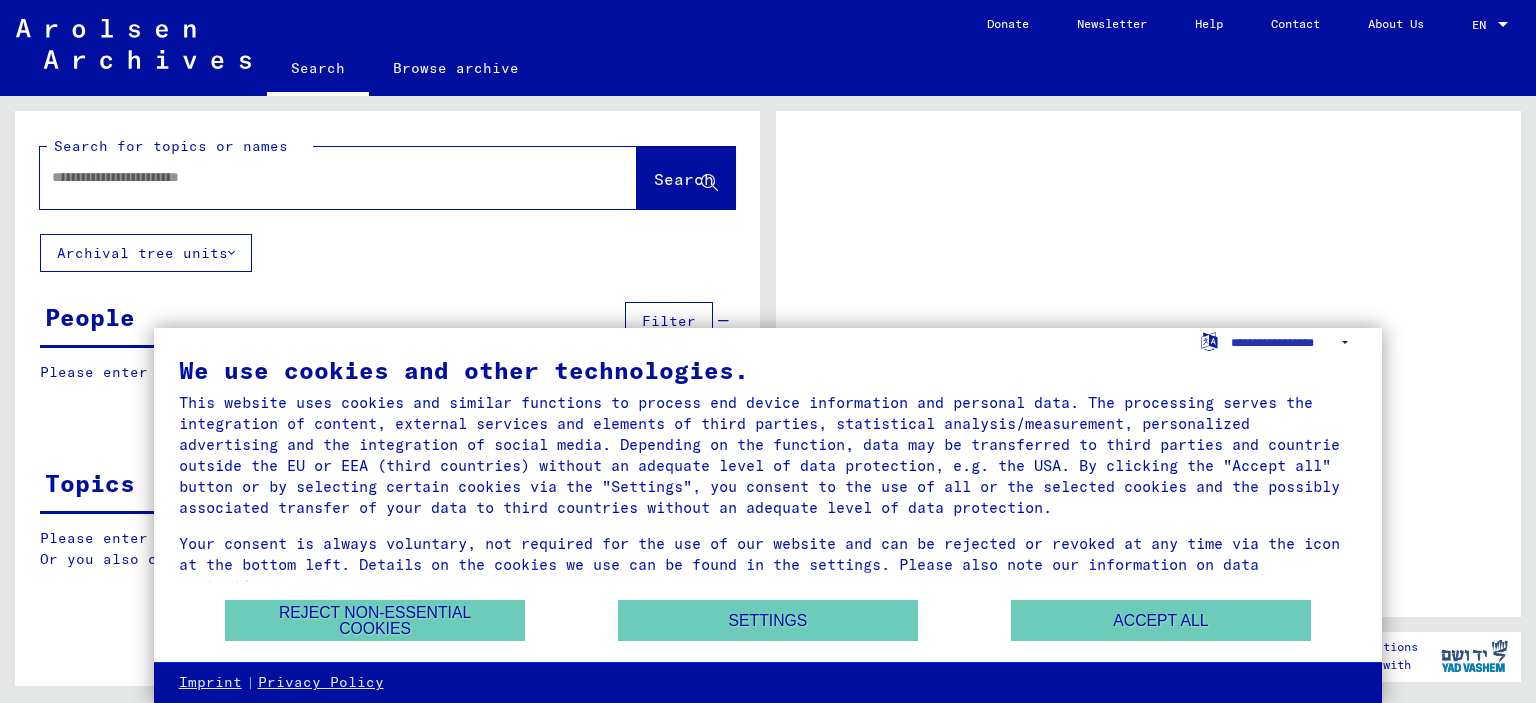 scroll, scrollTop: 0, scrollLeft: 0, axis: both 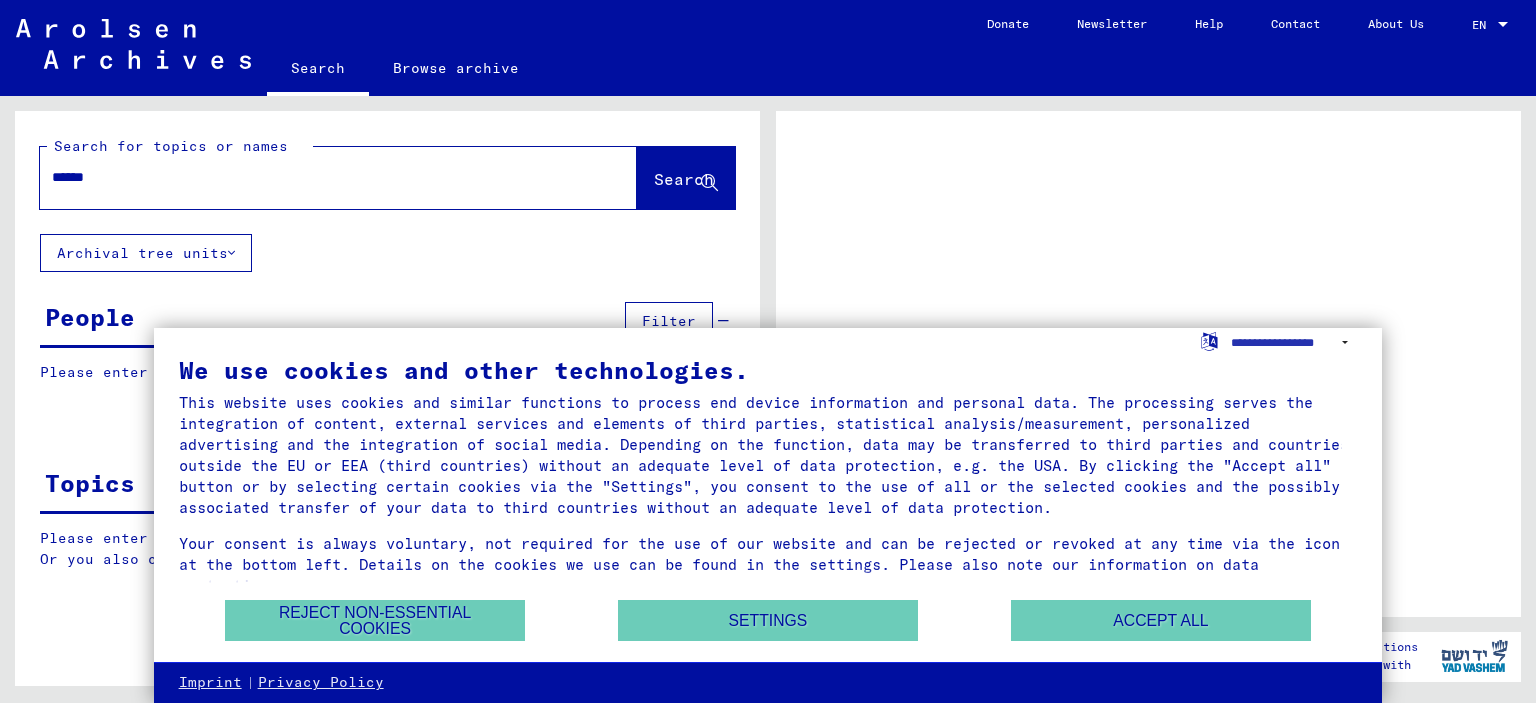 type on "*****" 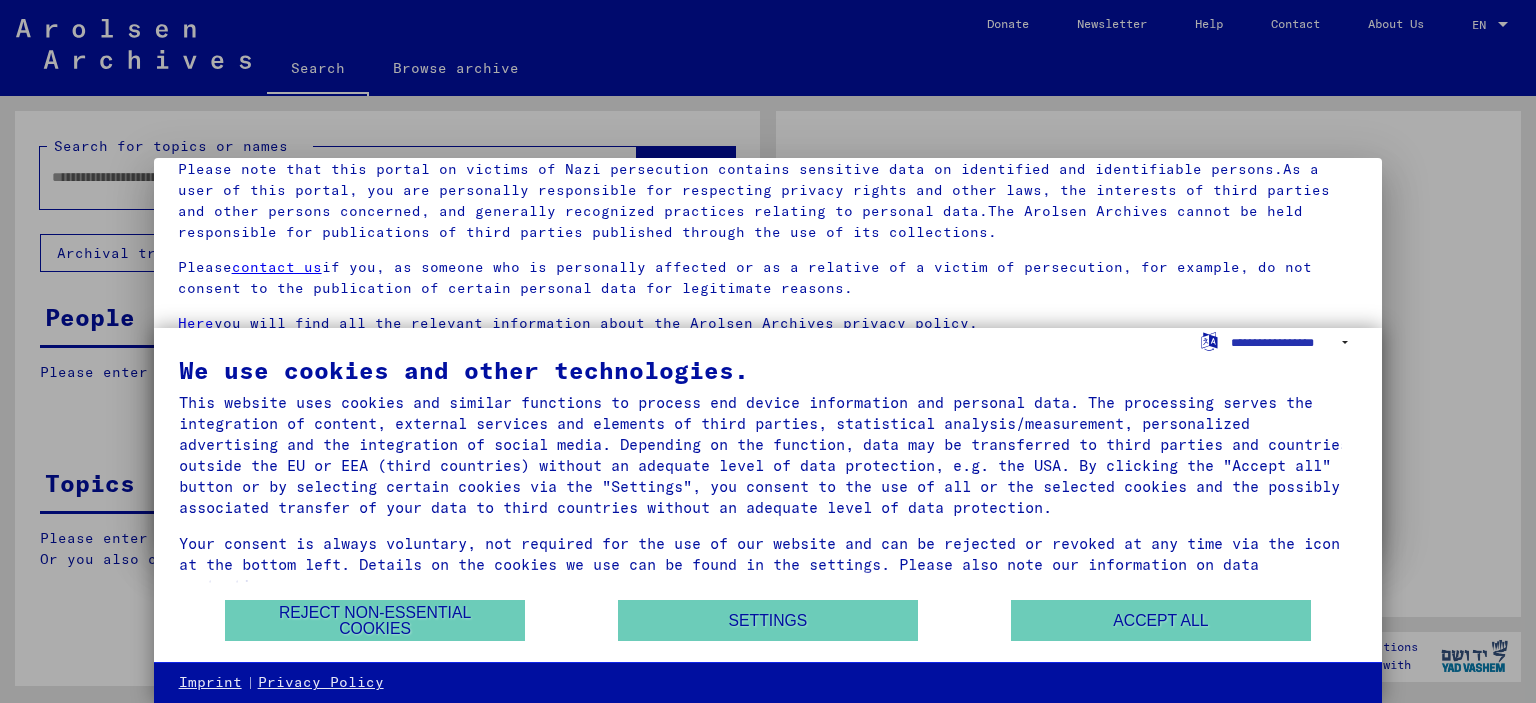 scroll, scrollTop: 168, scrollLeft: 0, axis: vertical 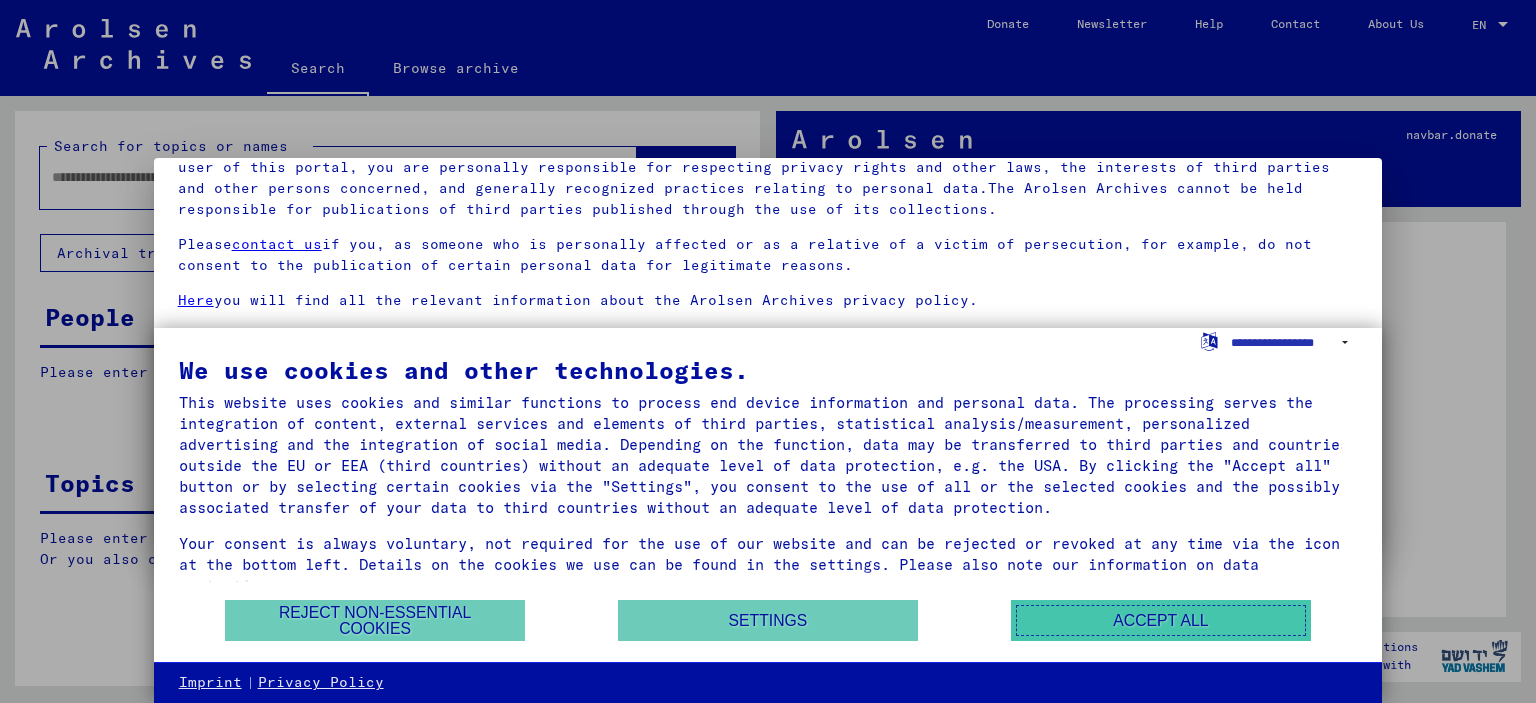 click on "Accept all" at bounding box center [1161, 620] 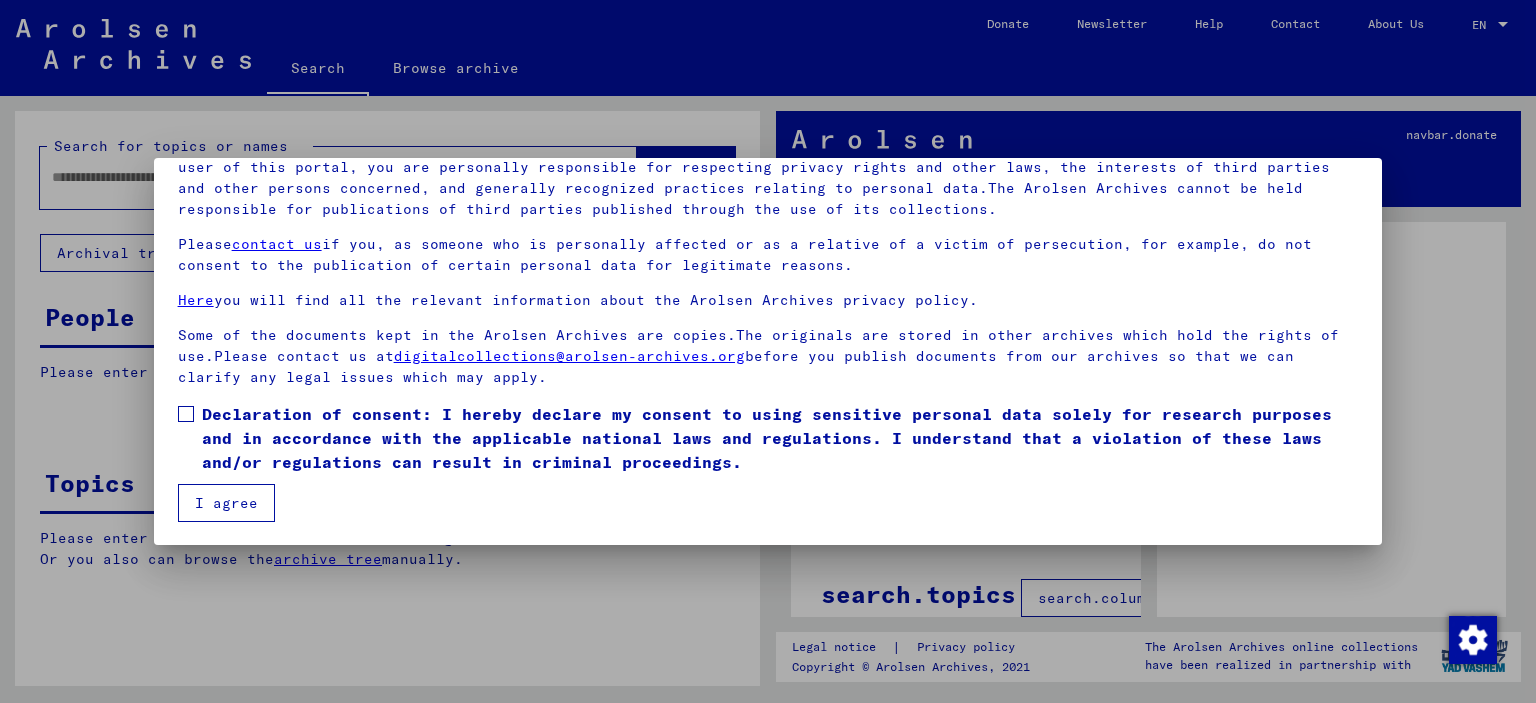 click at bounding box center [186, 414] 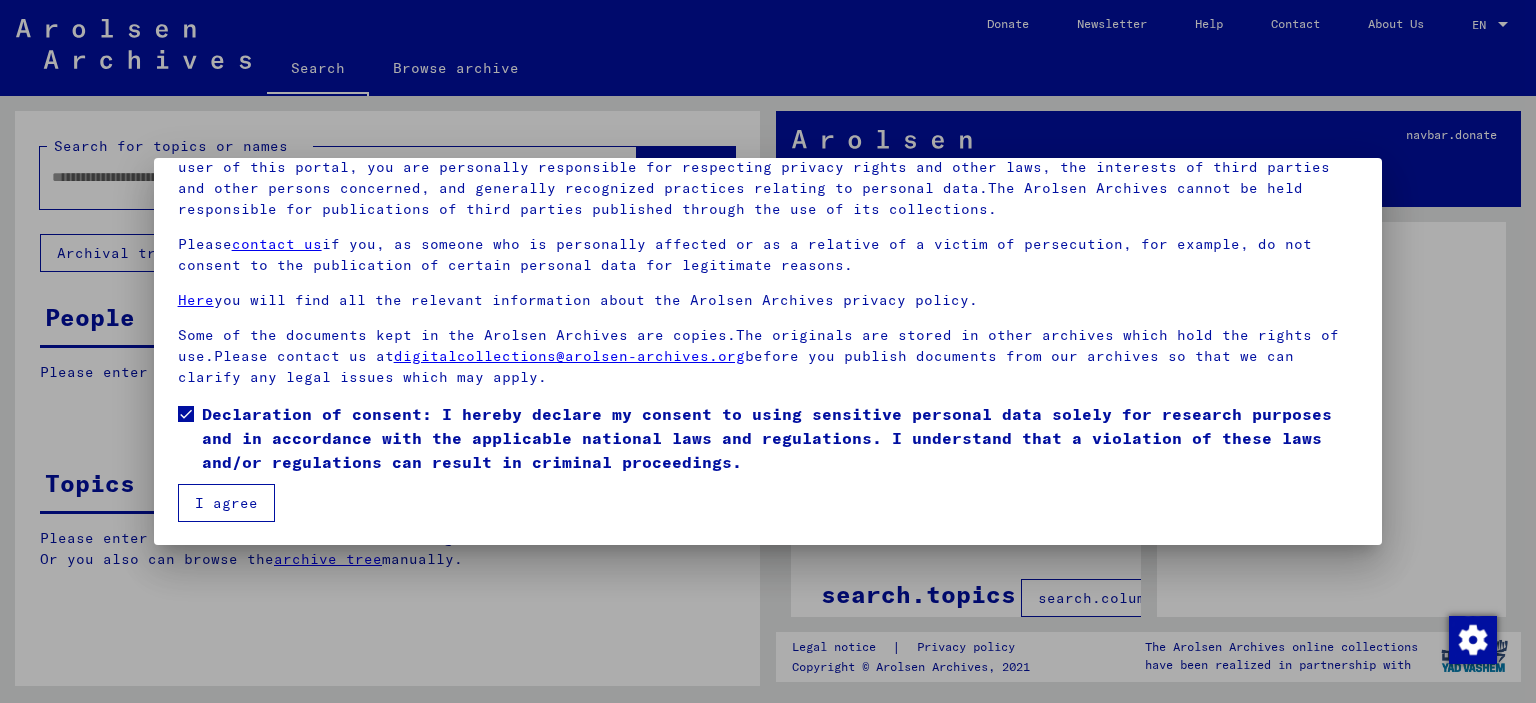 click on "I agree" at bounding box center (226, 503) 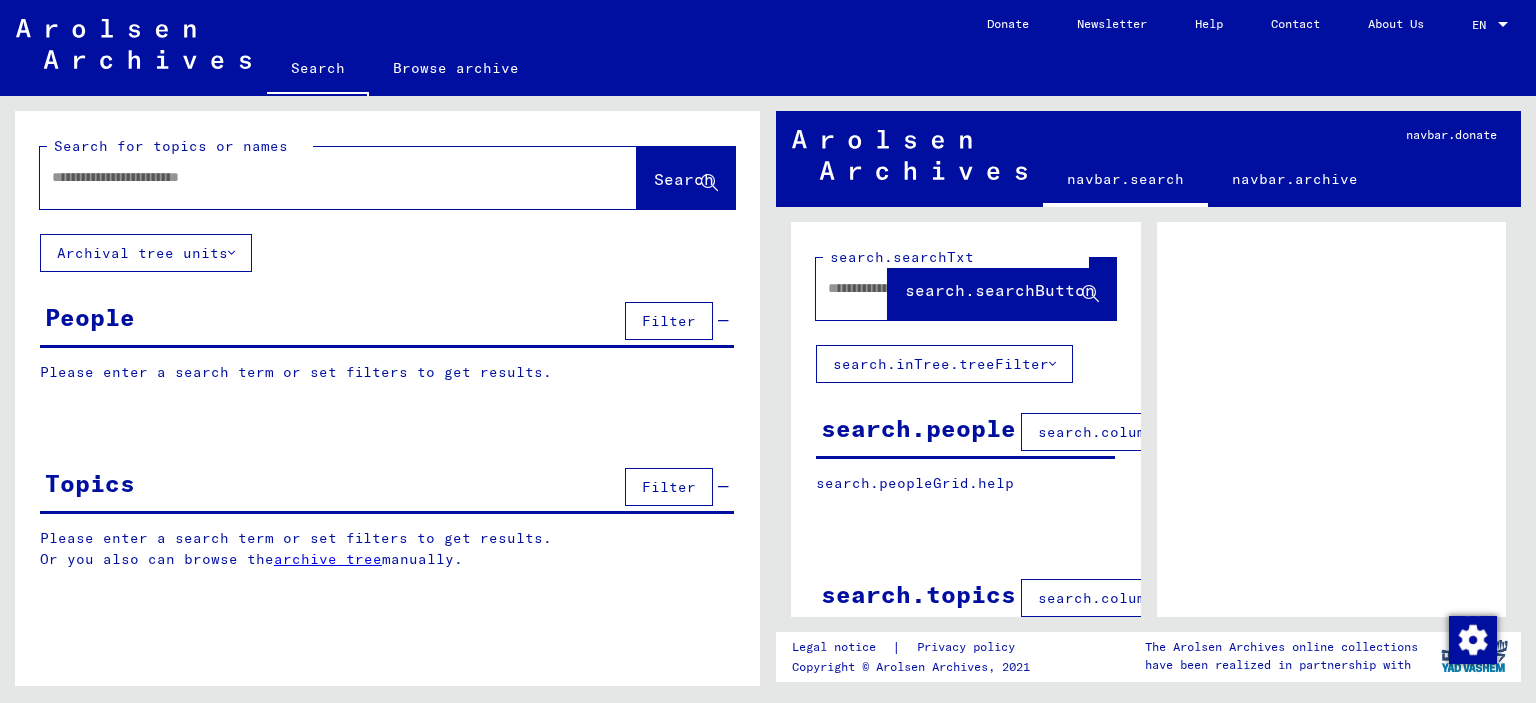 click at bounding box center [320, 177] 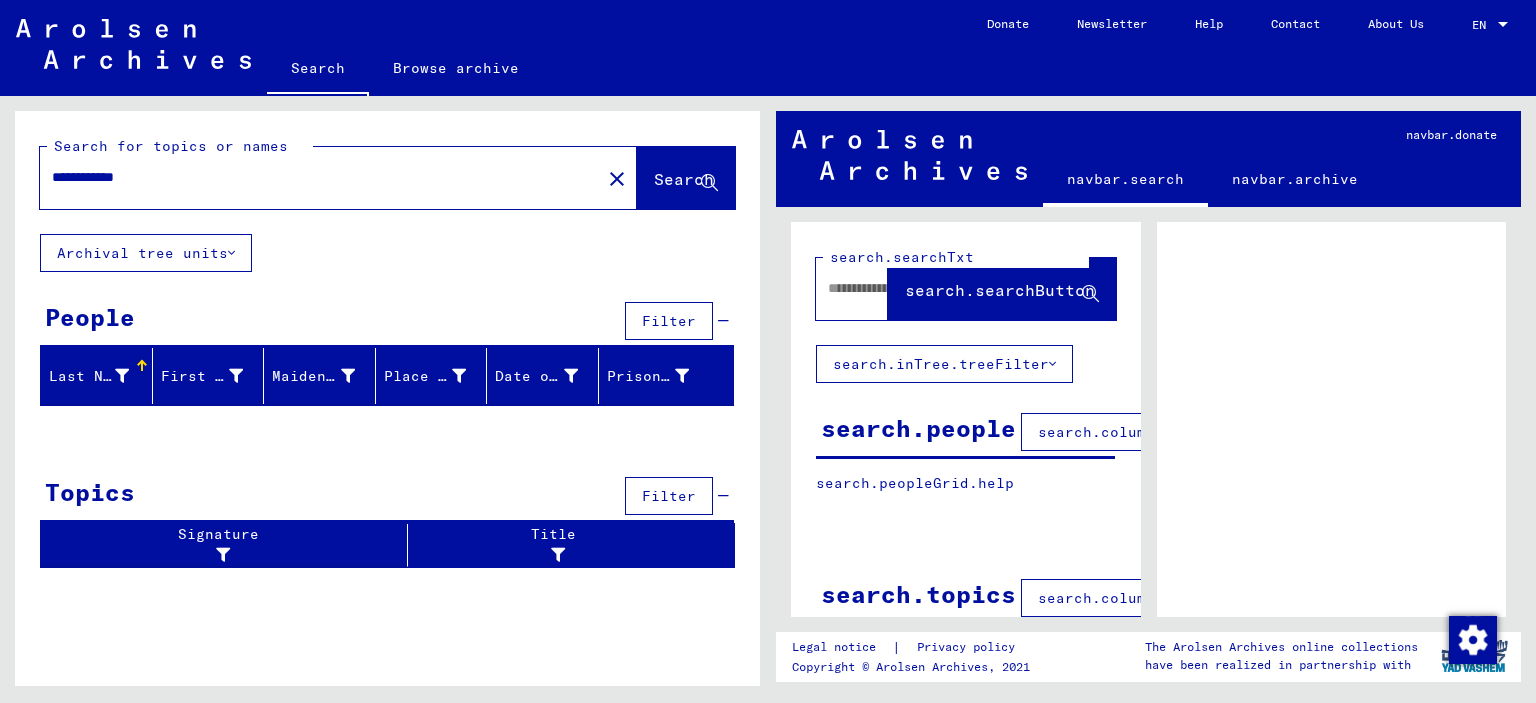 click on "**********" at bounding box center [320, 177] 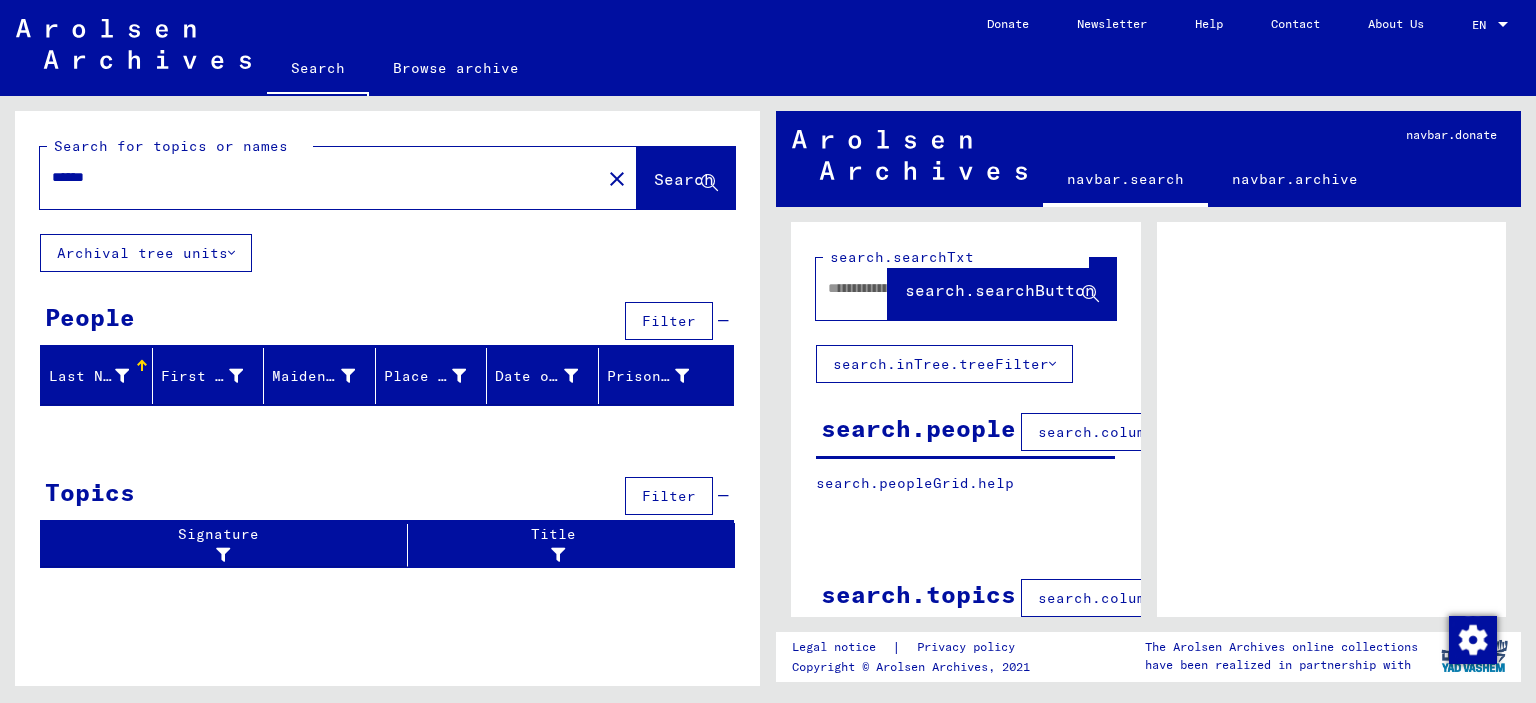 type on "******" 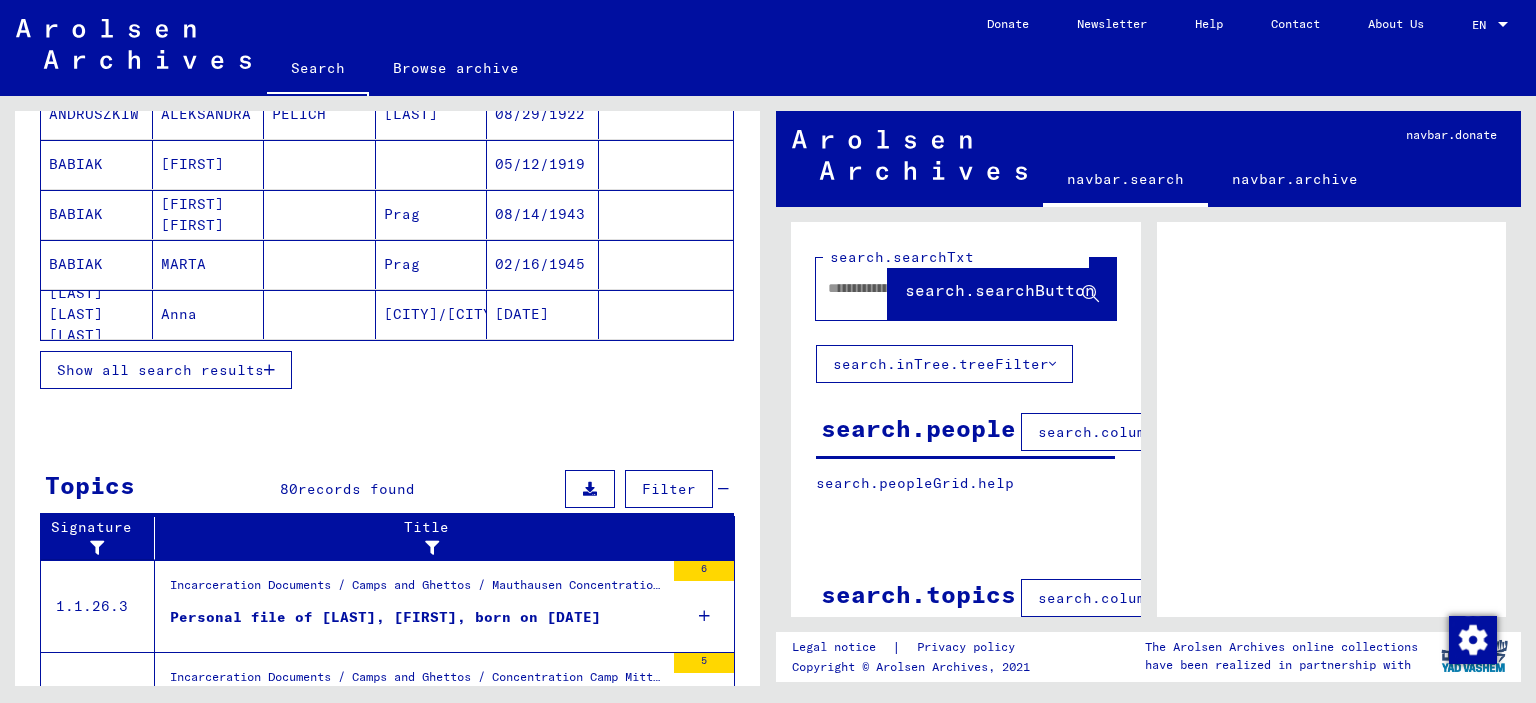 scroll, scrollTop: 220, scrollLeft: 0, axis: vertical 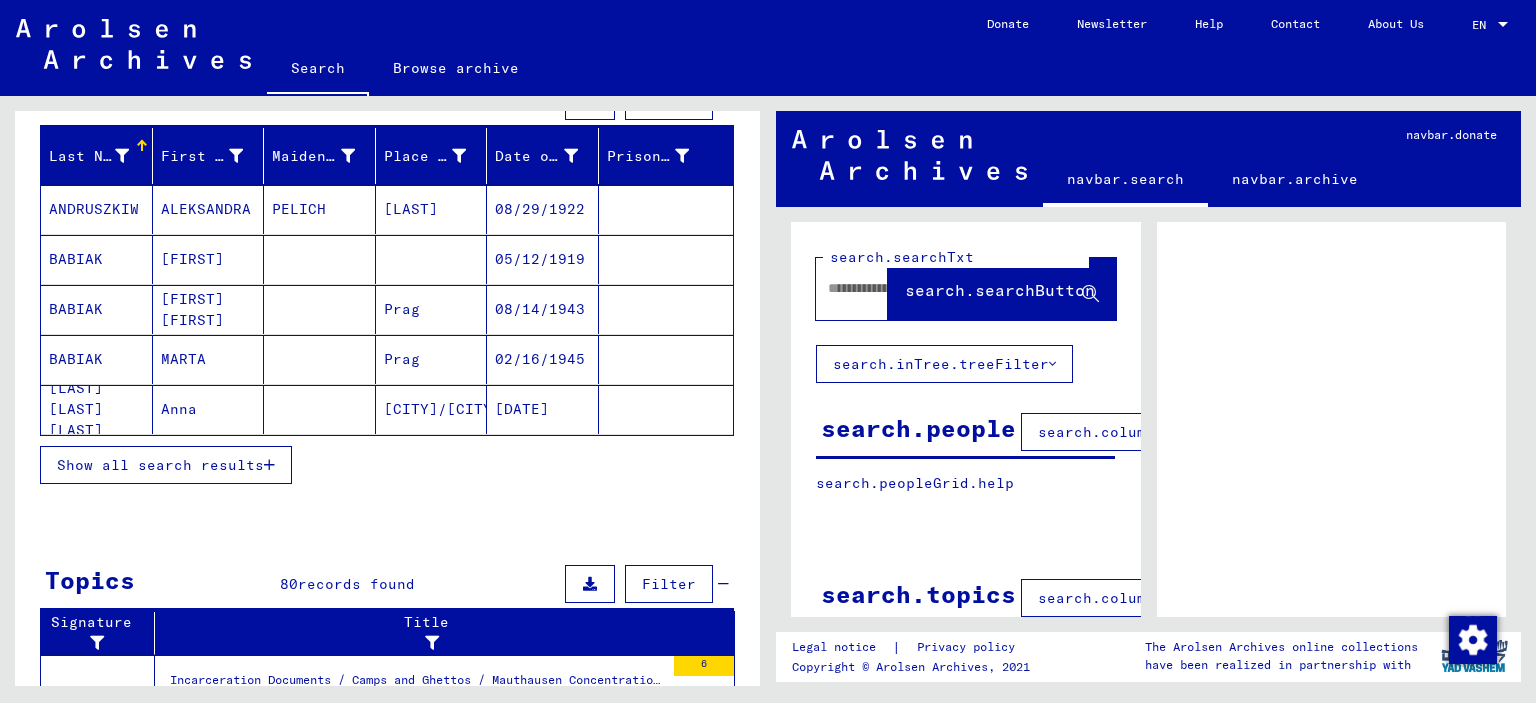 click on "Show all search results" at bounding box center (160, 465) 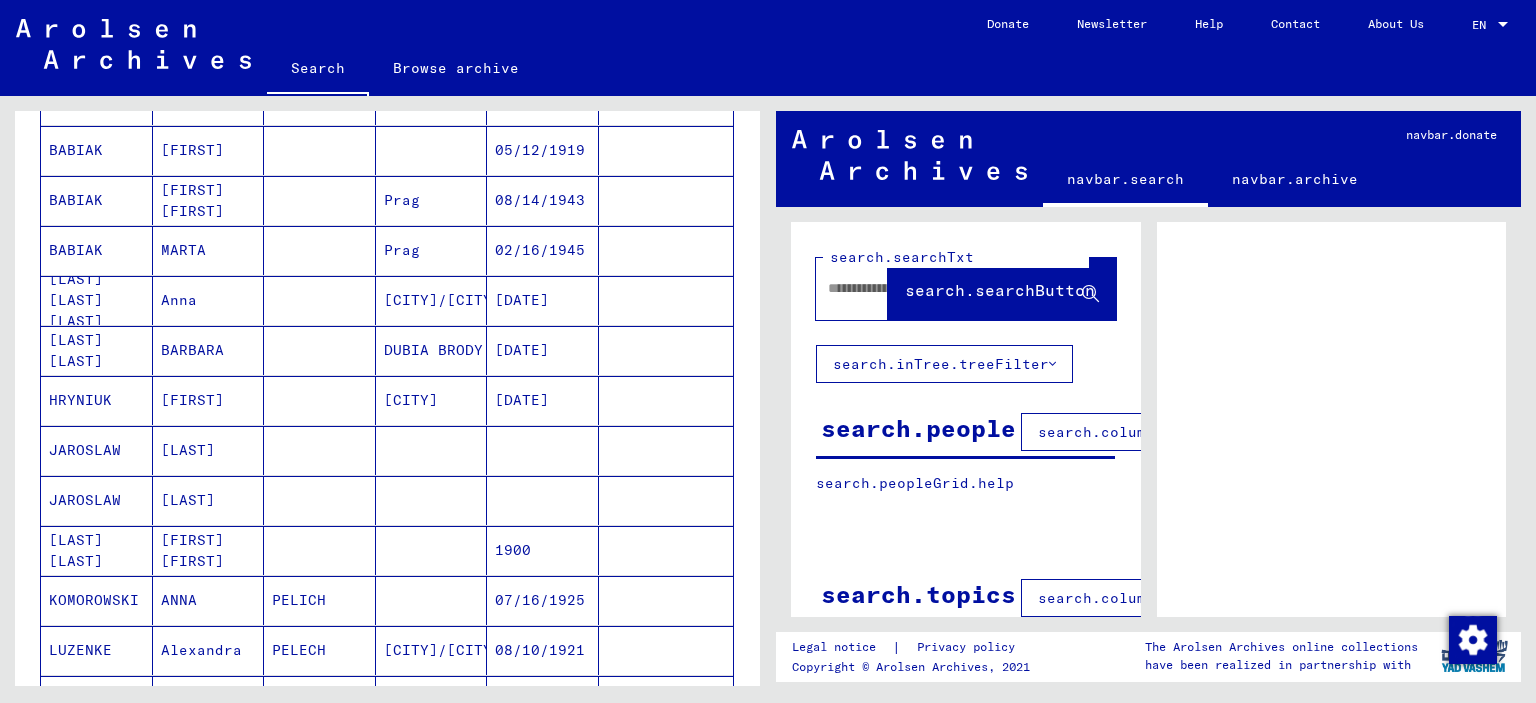 scroll, scrollTop: 408, scrollLeft: 0, axis: vertical 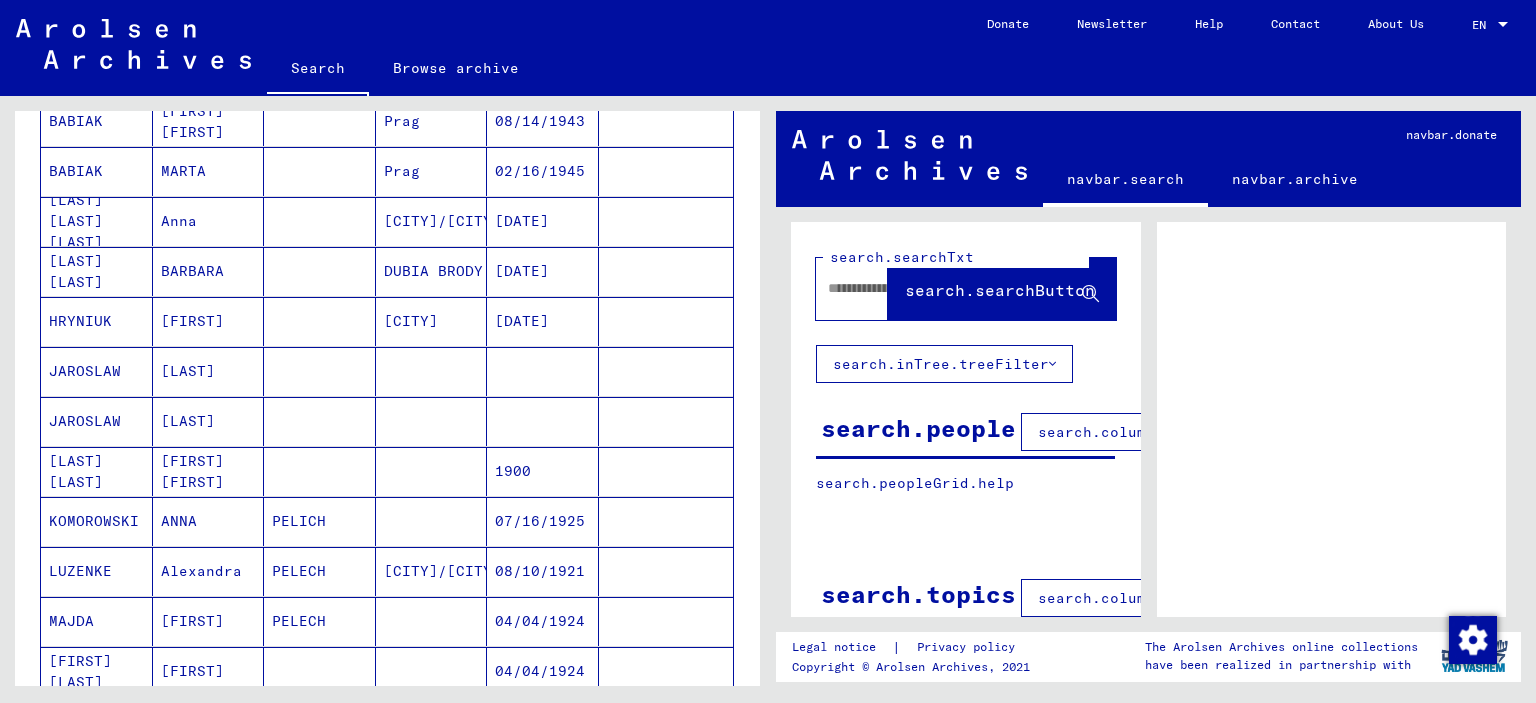 click on "JAROSLAW" at bounding box center (97, 421) 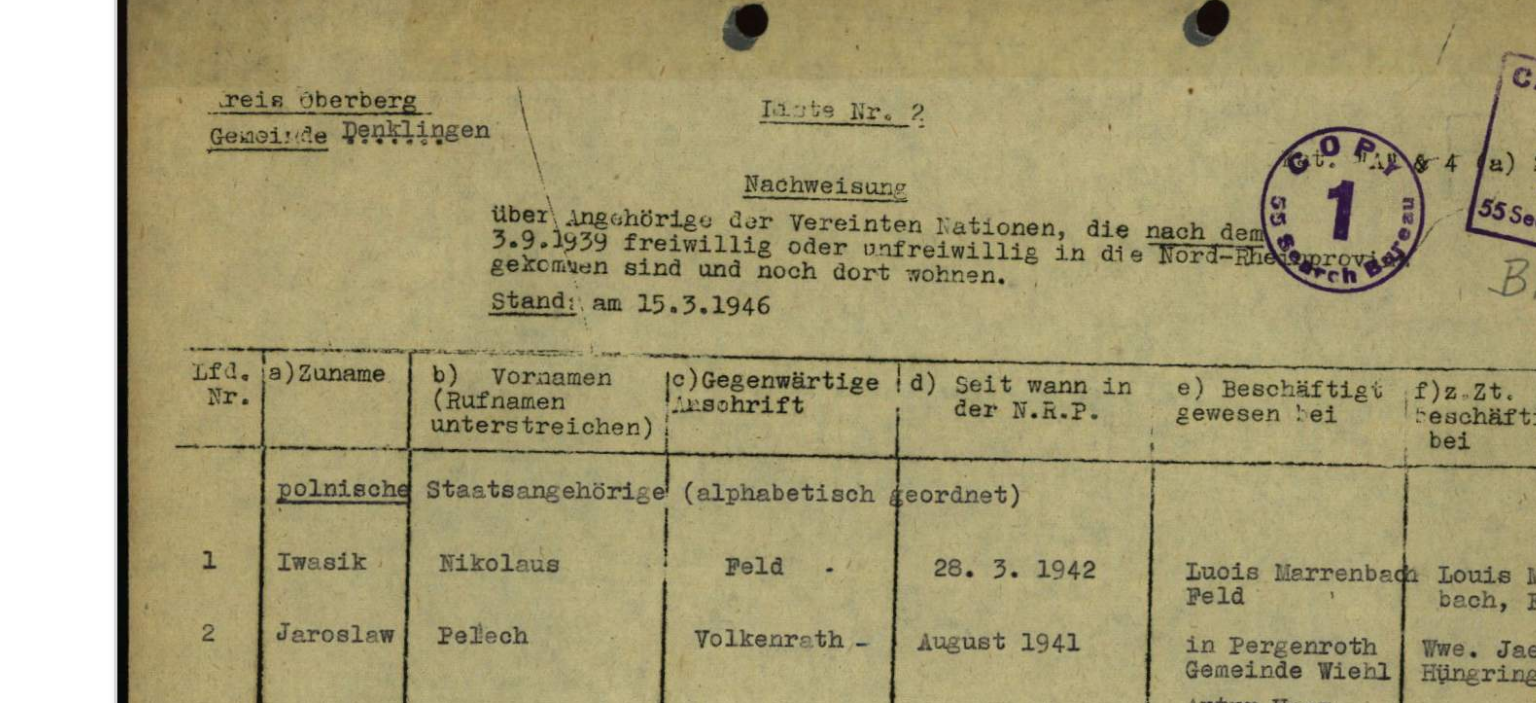 scroll, scrollTop: 262, scrollLeft: 0, axis: vertical 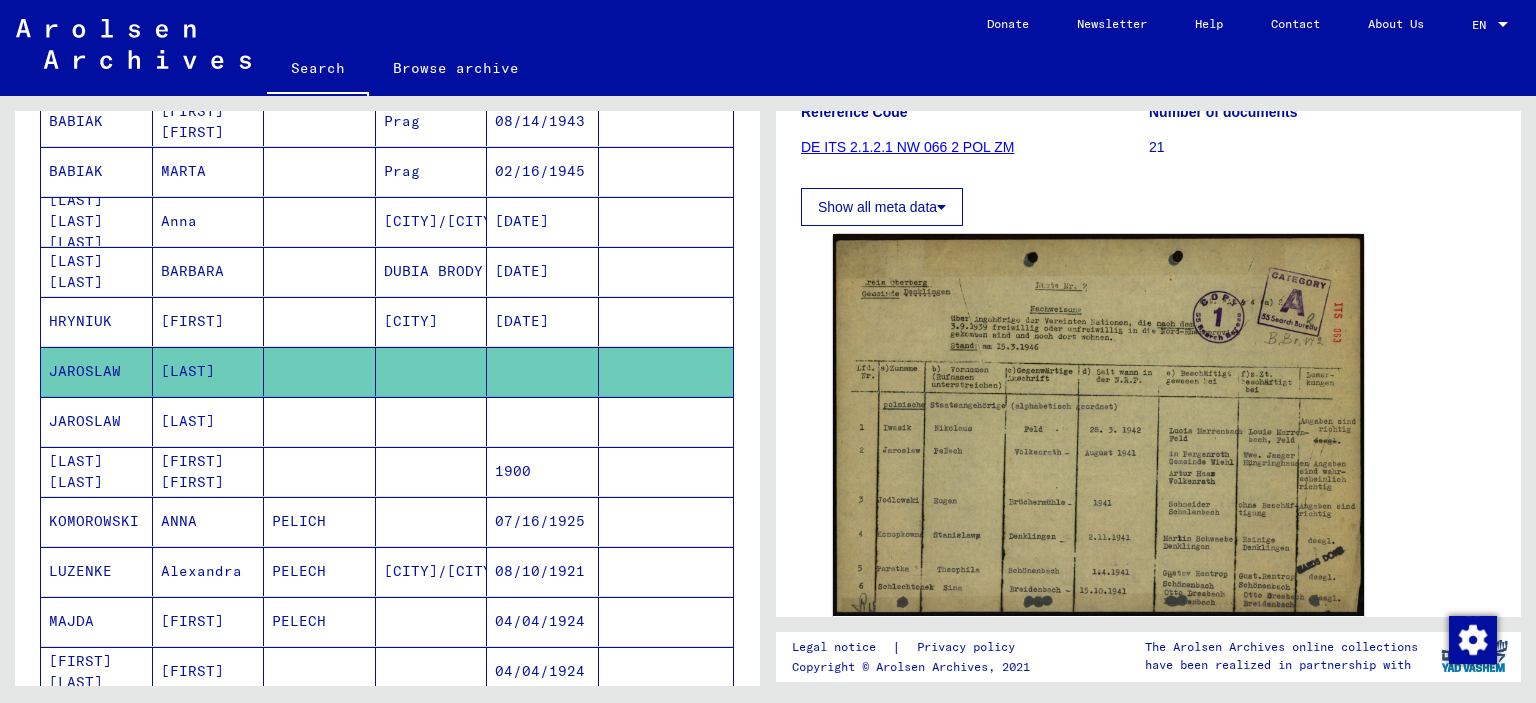 click on "JAROSLAW" at bounding box center (97, 471) 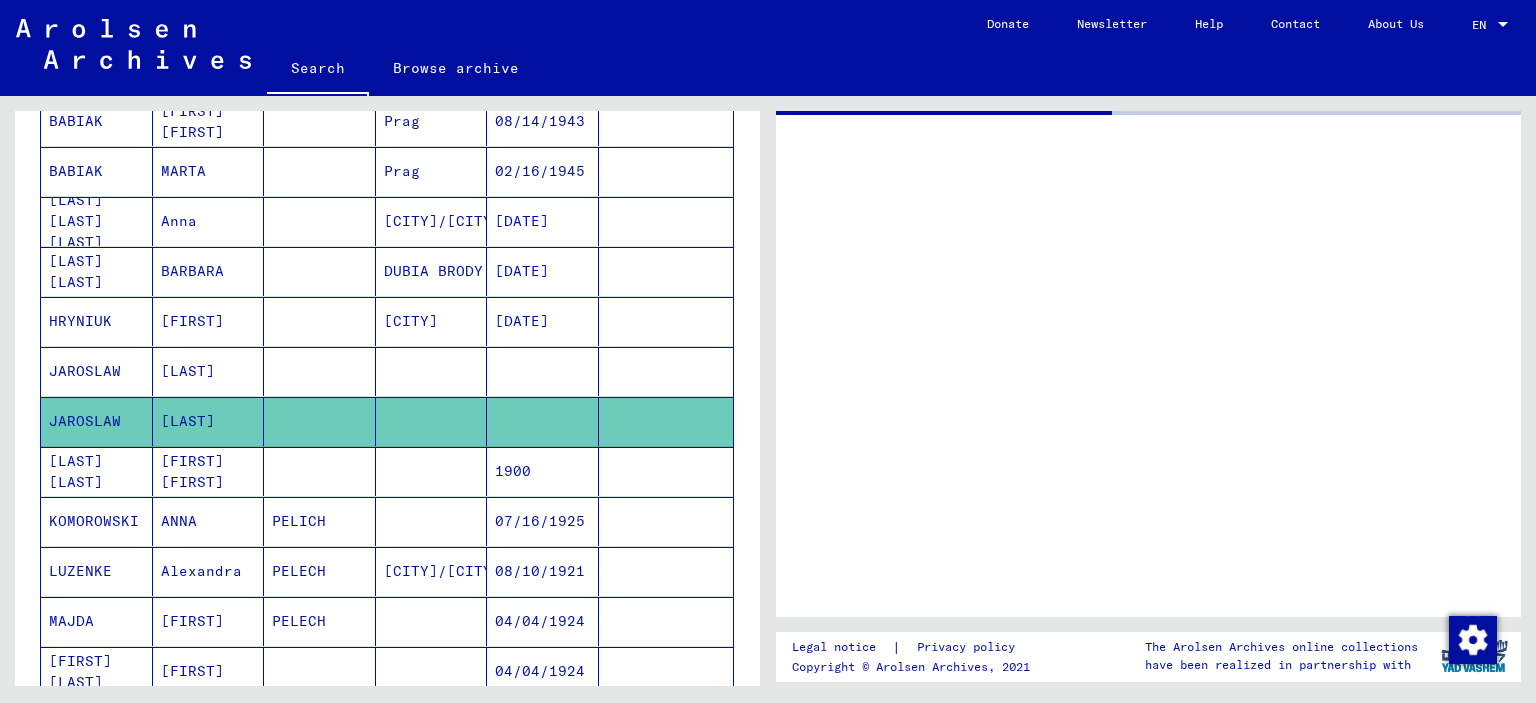 scroll, scrollTop: 0, scrollLeft: 0, axis: both 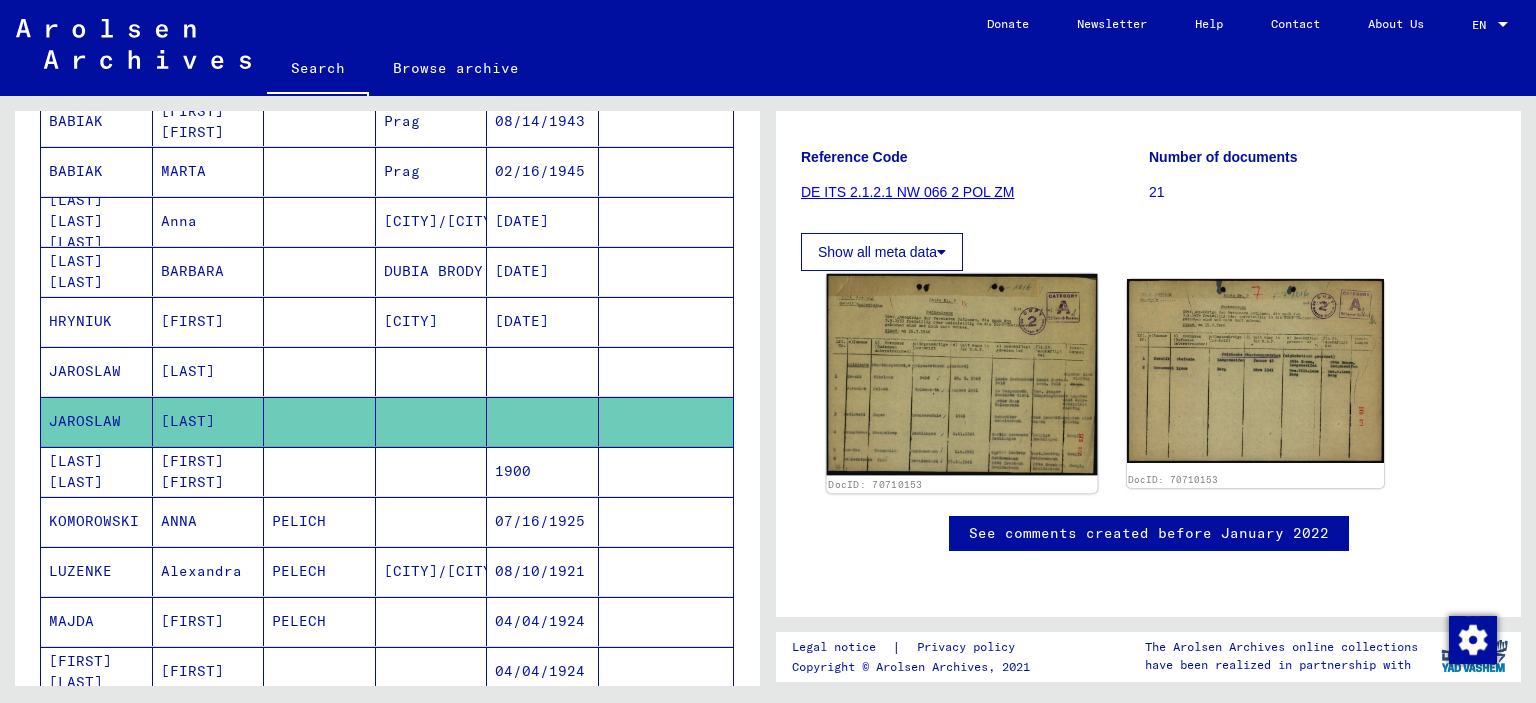 click 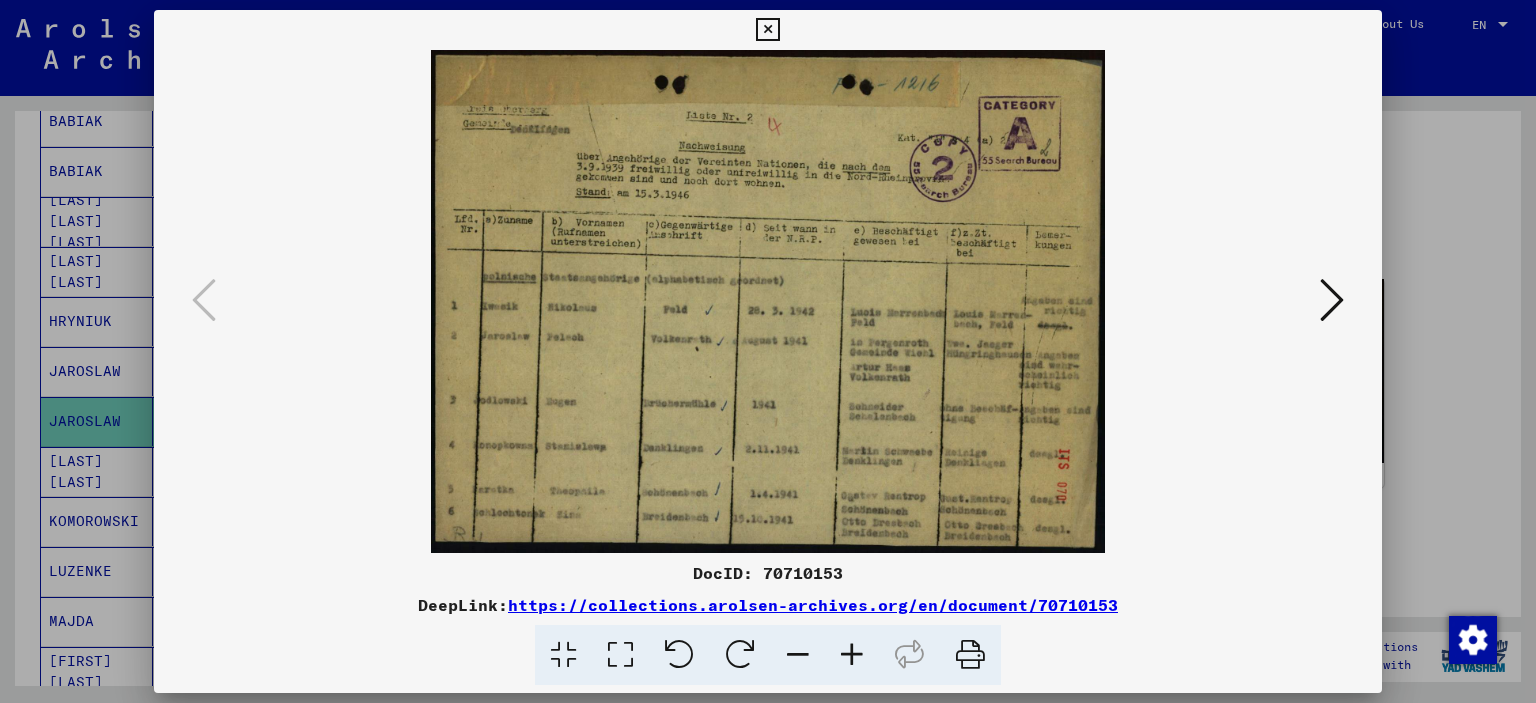 type 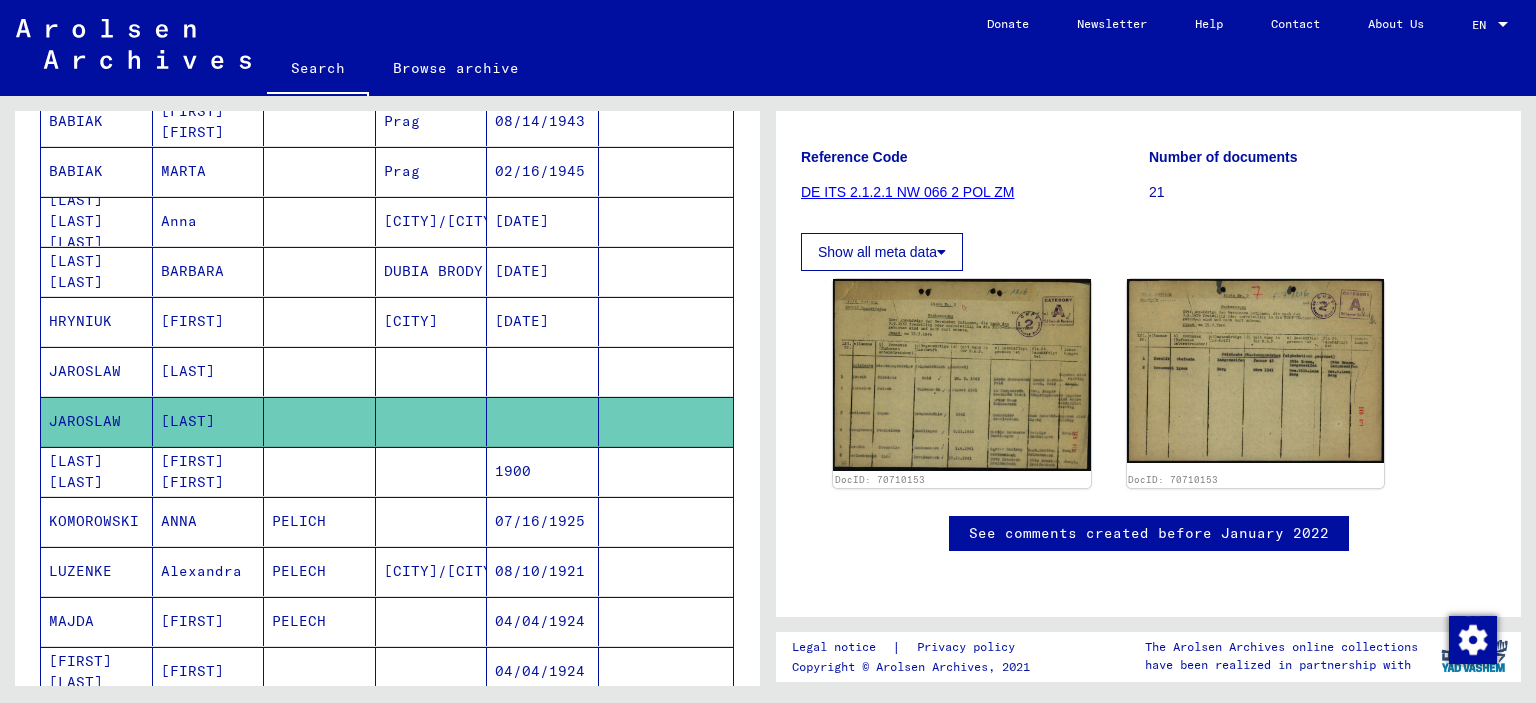scroll, scrollTop: 473, scrollLeft: 0, axis: vertical 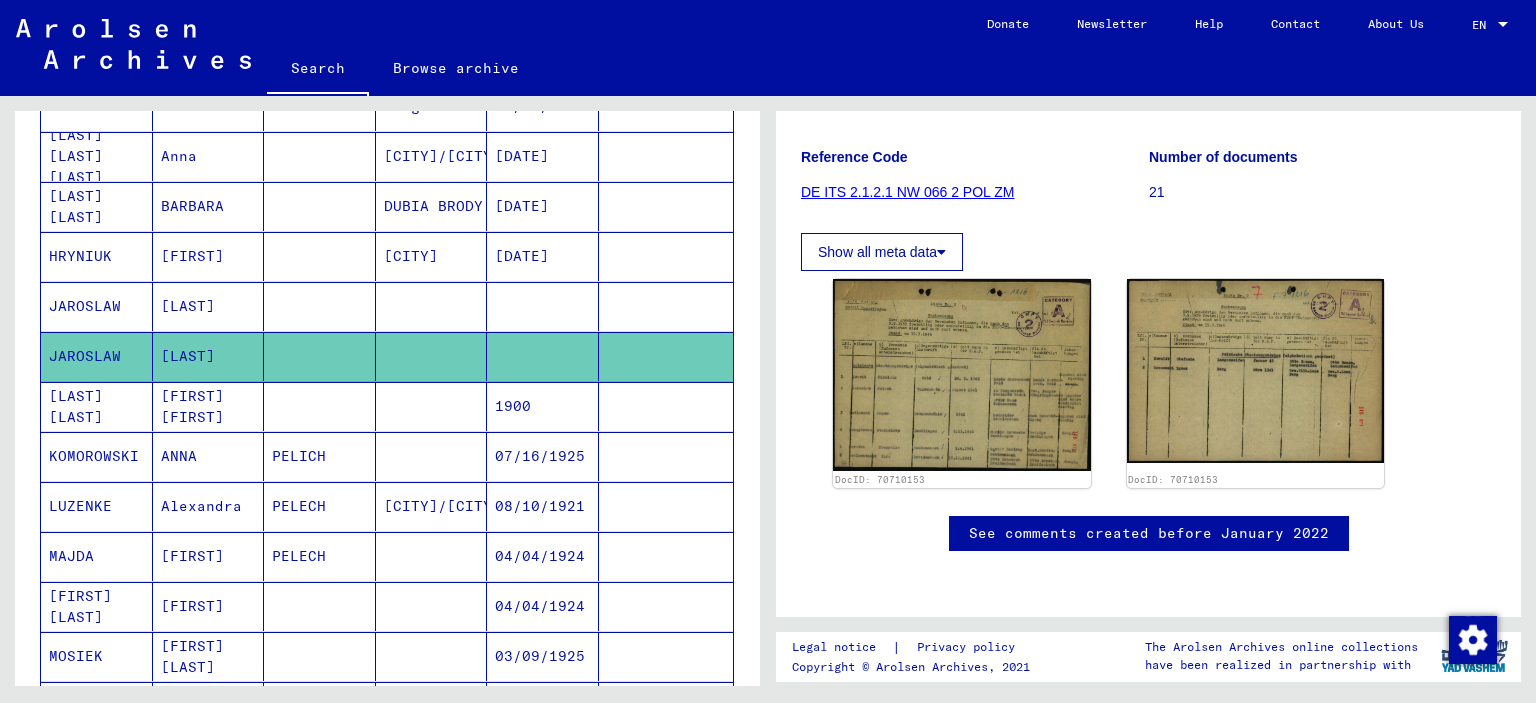 click on "LUZENKE" at bounding box center (97, 556) 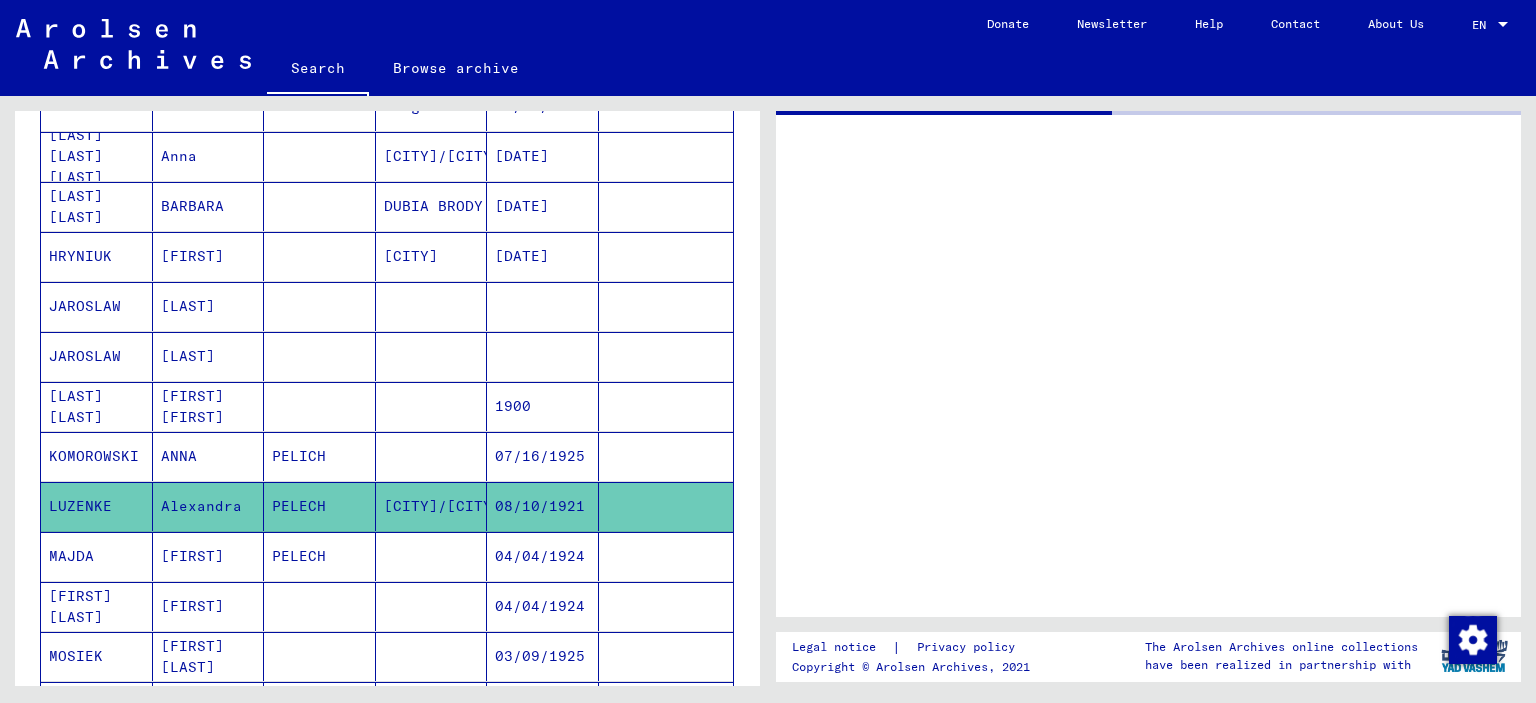 scroll, scrollTop: 0, scrollLeft: 0, axis: both 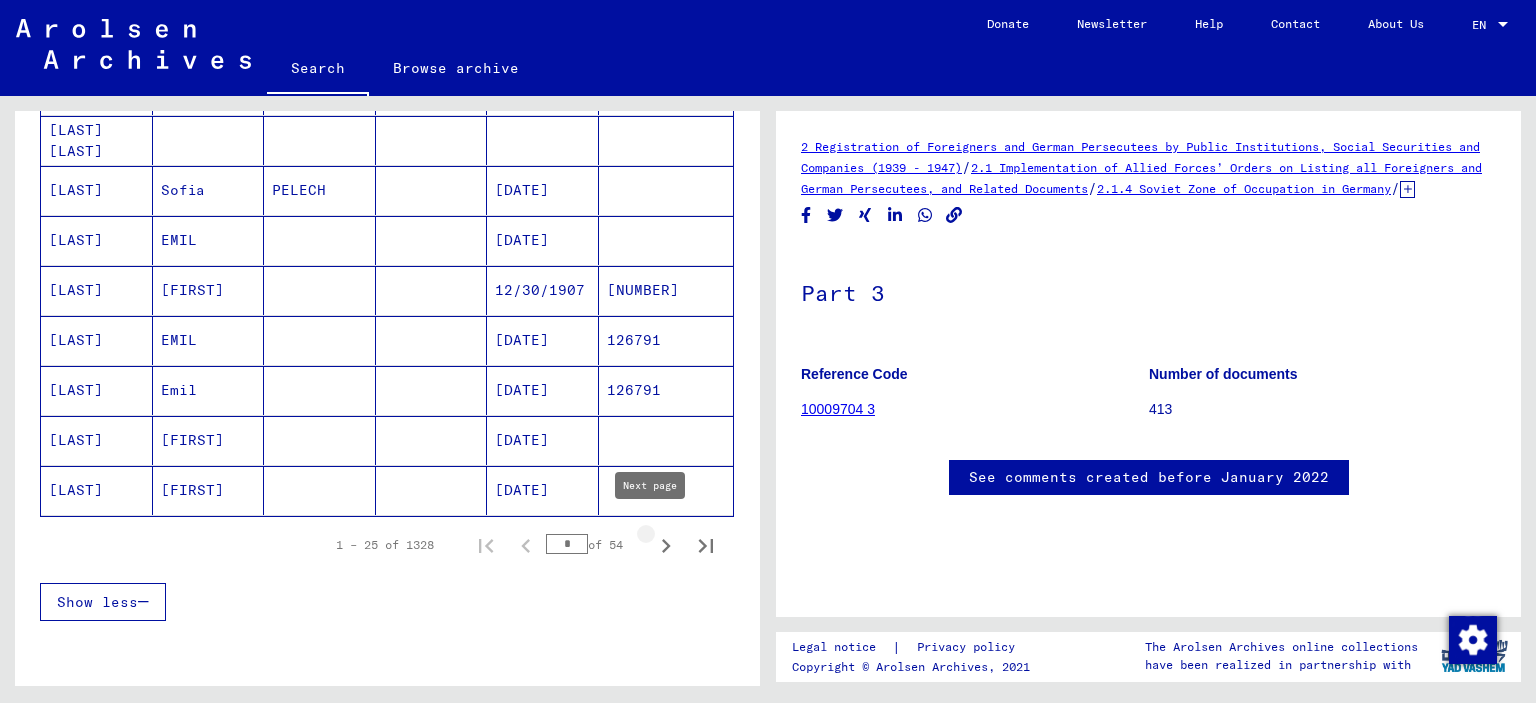 click 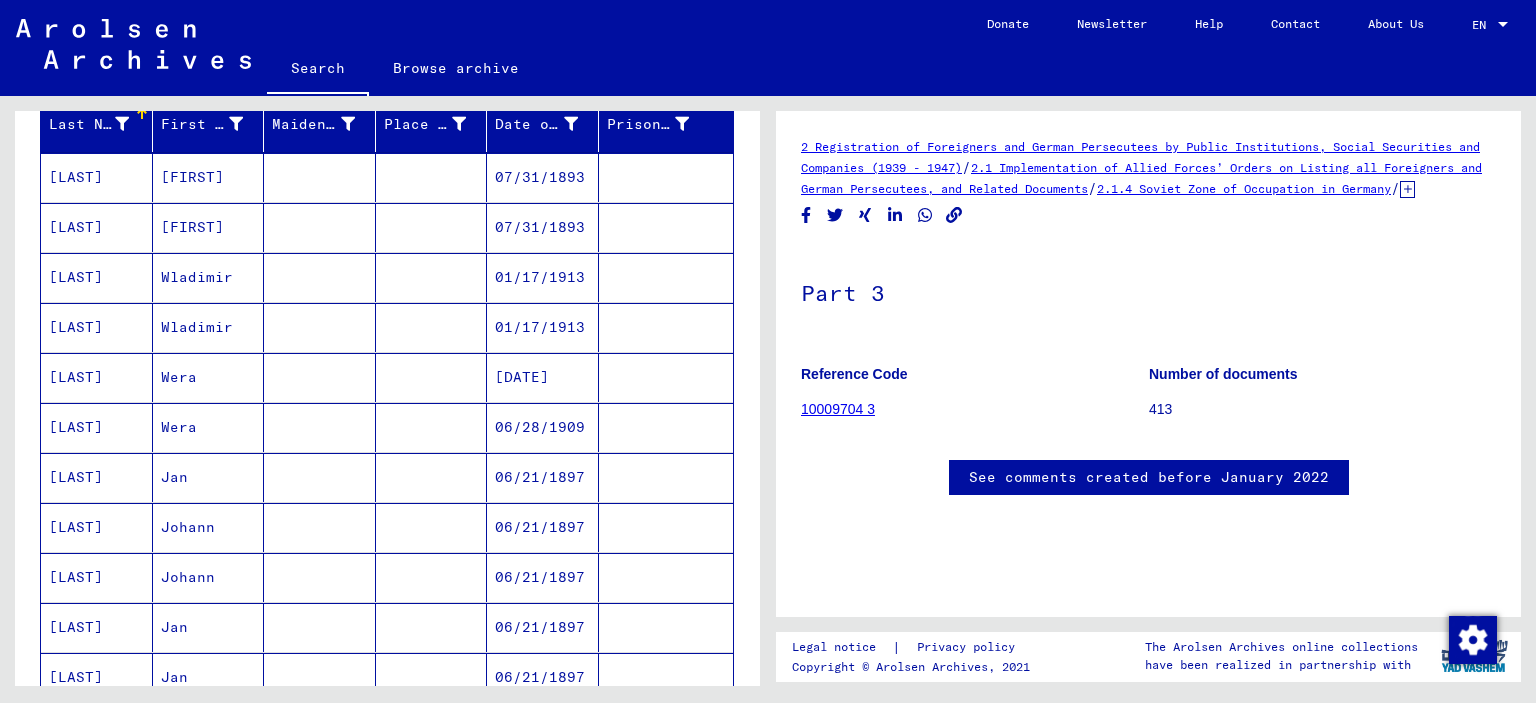 scroll, scrollTop: 251, scrollLeft: 0, axis: vertical 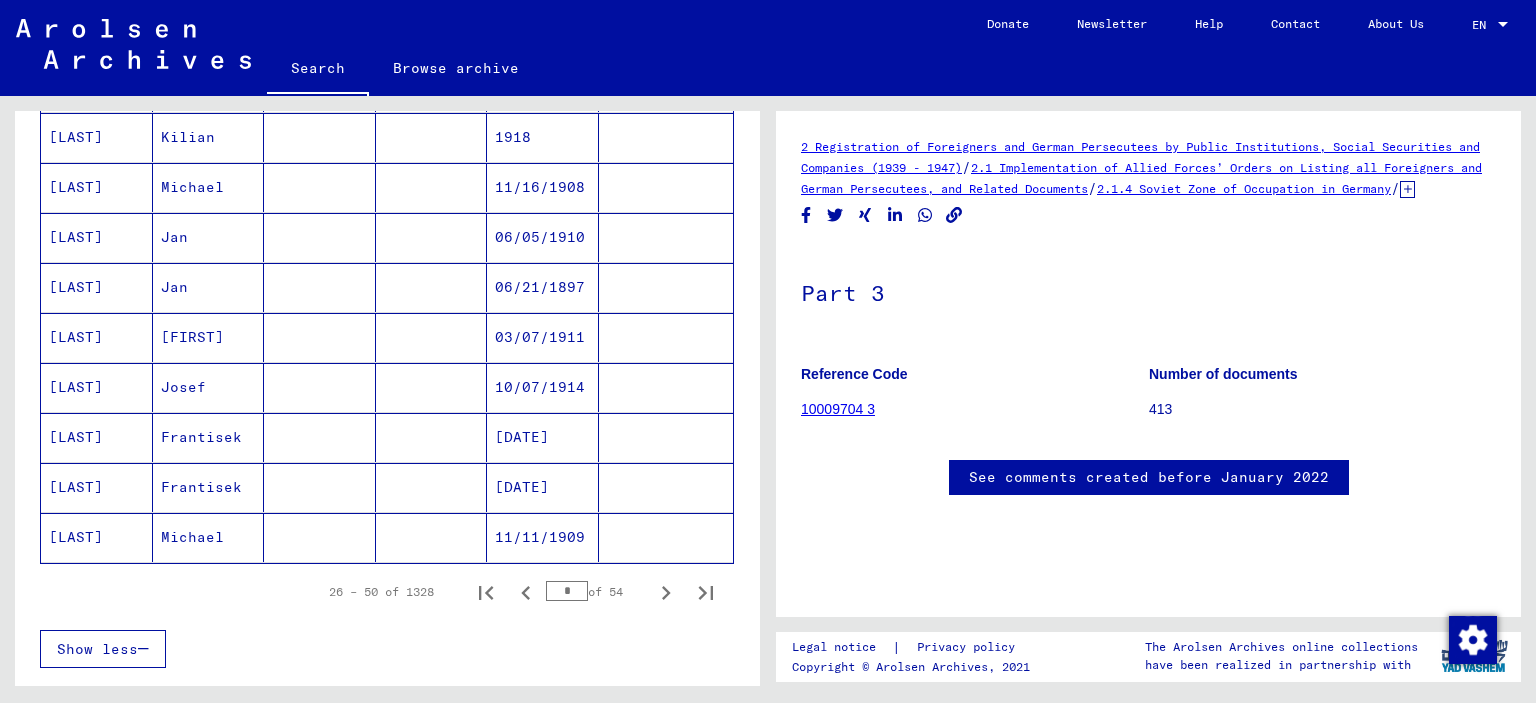 drag, startPoint x: 498, startPoint y: 462, endPoint x: 446, endPoint y: 614, distance: 160.64868 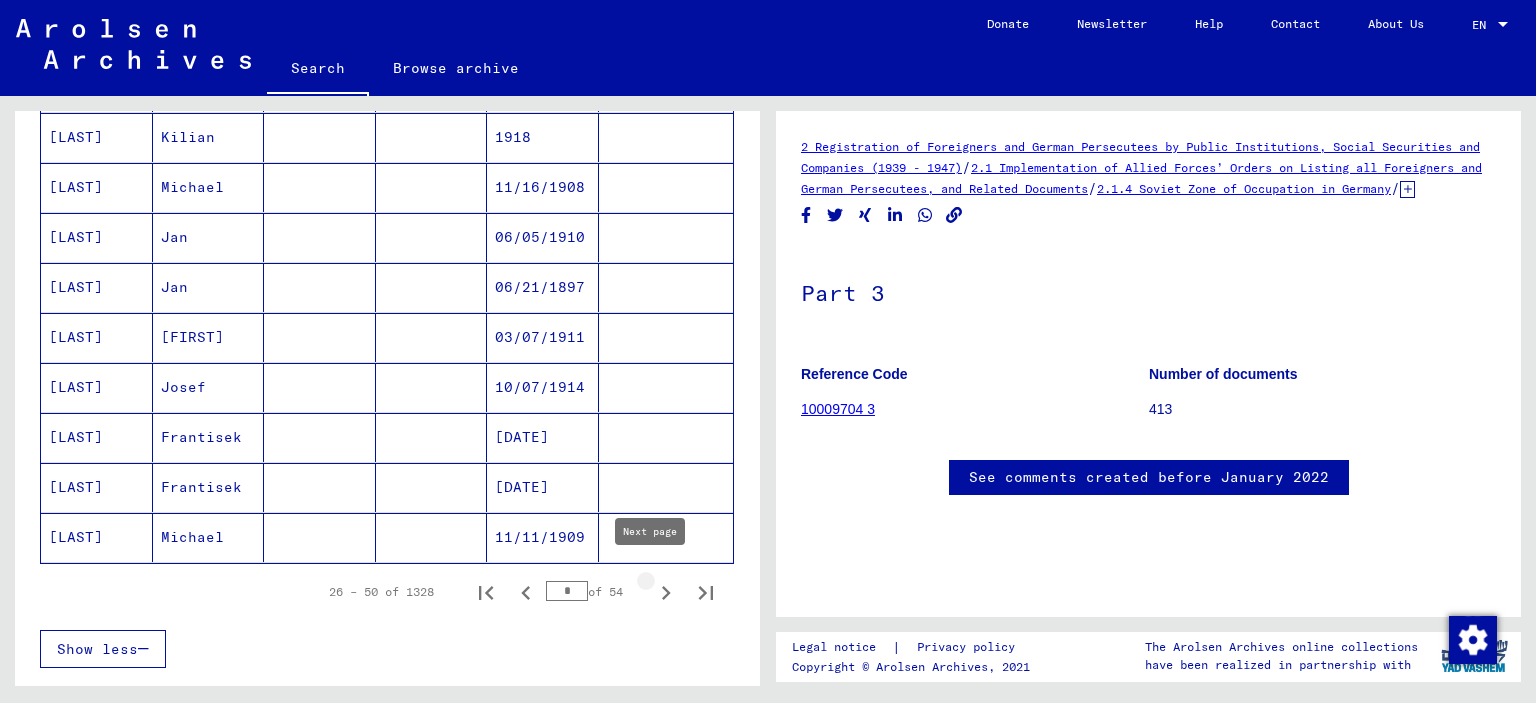 click at bounding box center [666, 592] 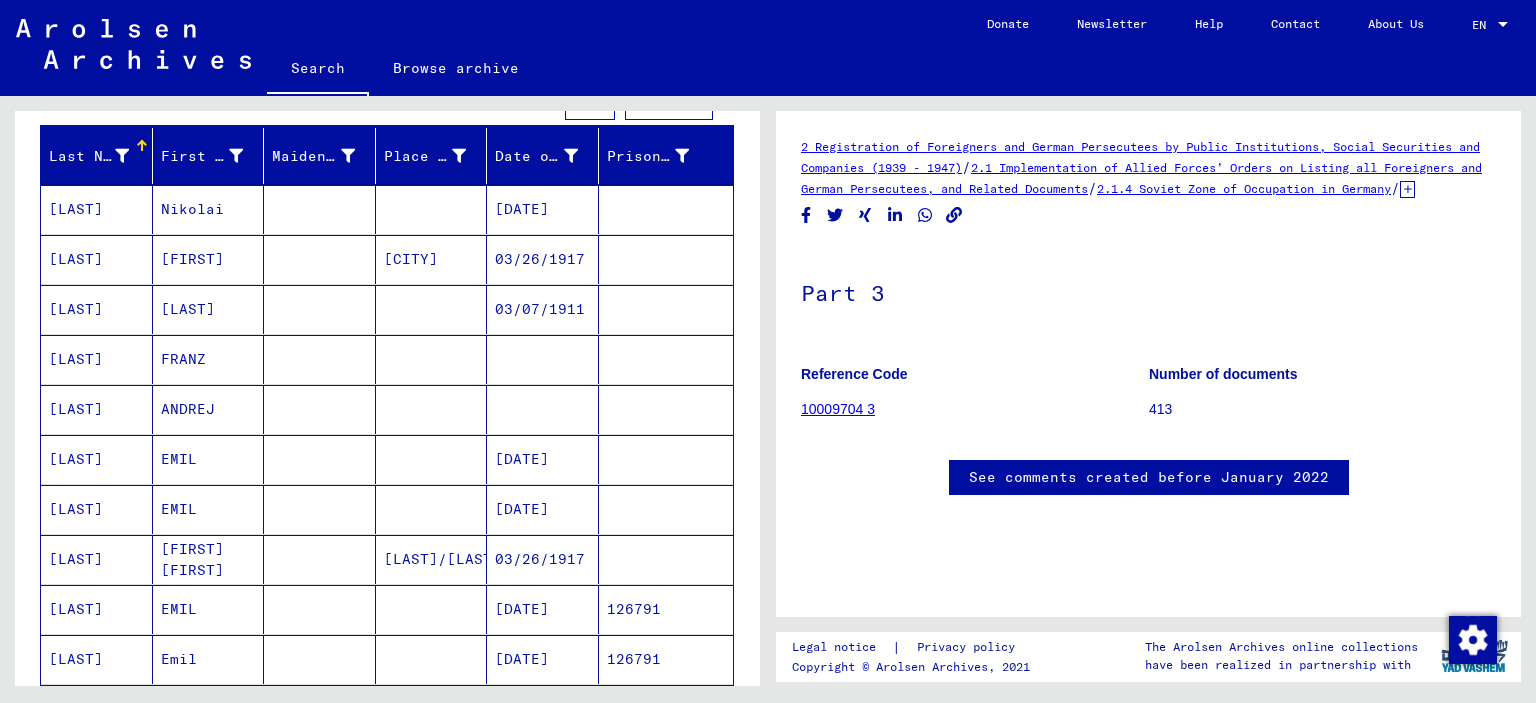 scroll, scrollTop: 211, scrollLeft: 0, axis: vertical 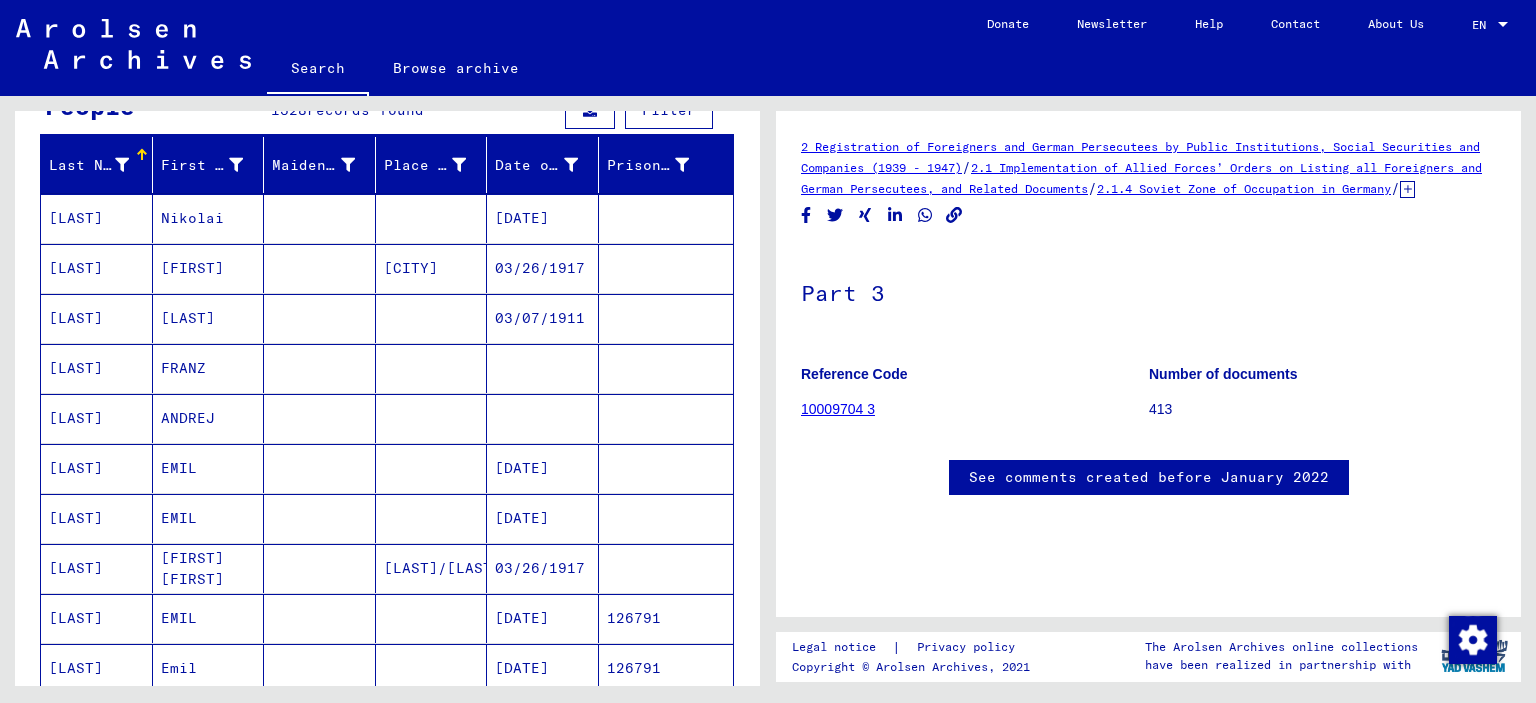 click on "[LAST]" at bounding box center [97, 268] 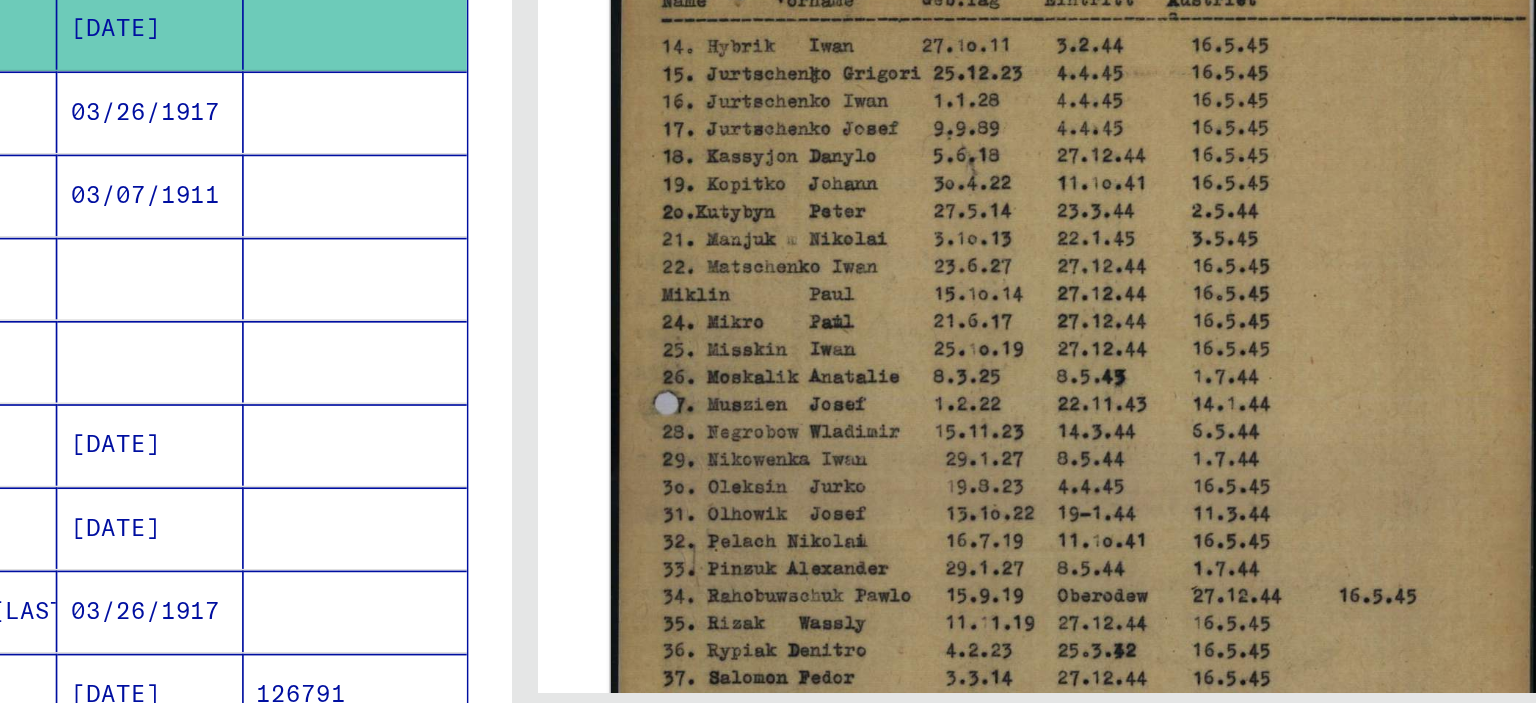 scroll, scrollTop: 172, scrollLeft: 0, axis: vertical 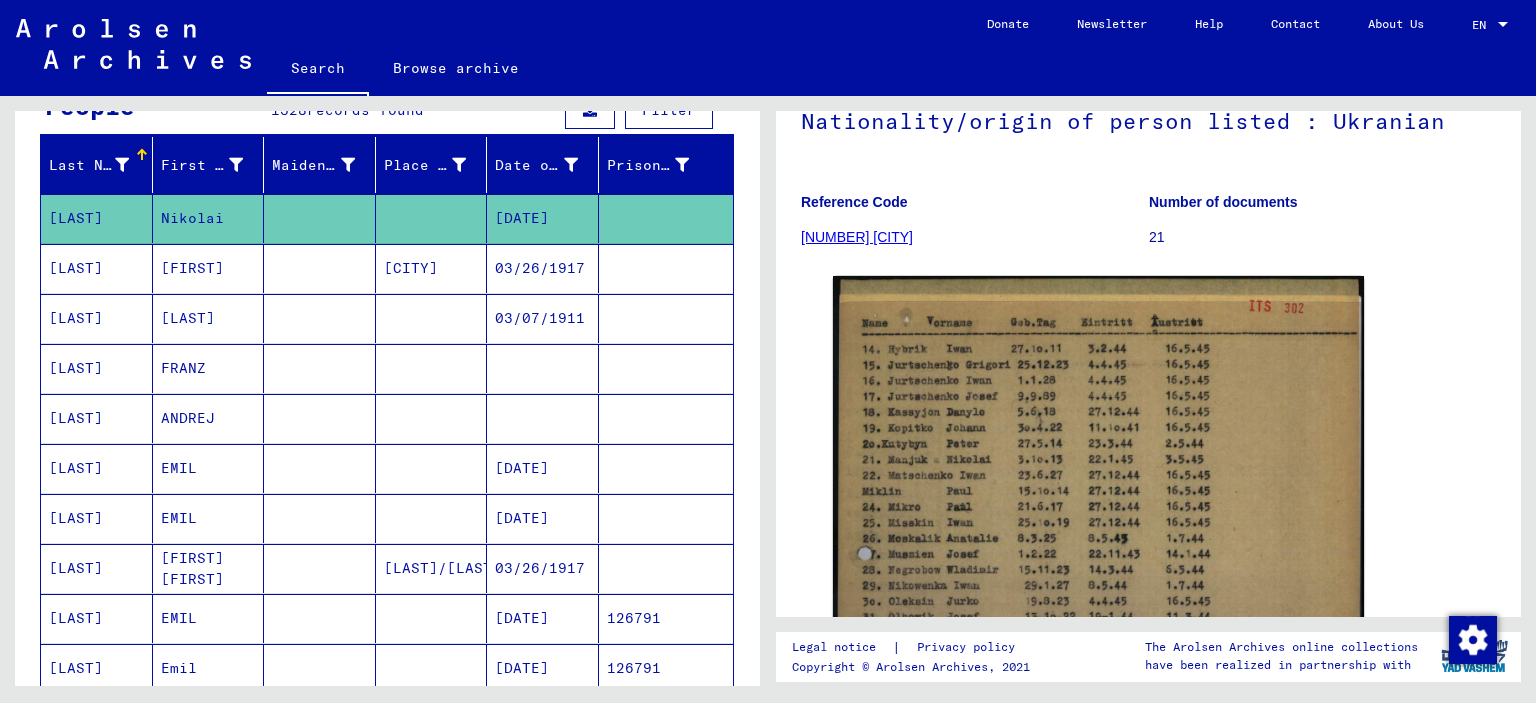 click on "[LAST]" at bounding box center [97, 318] 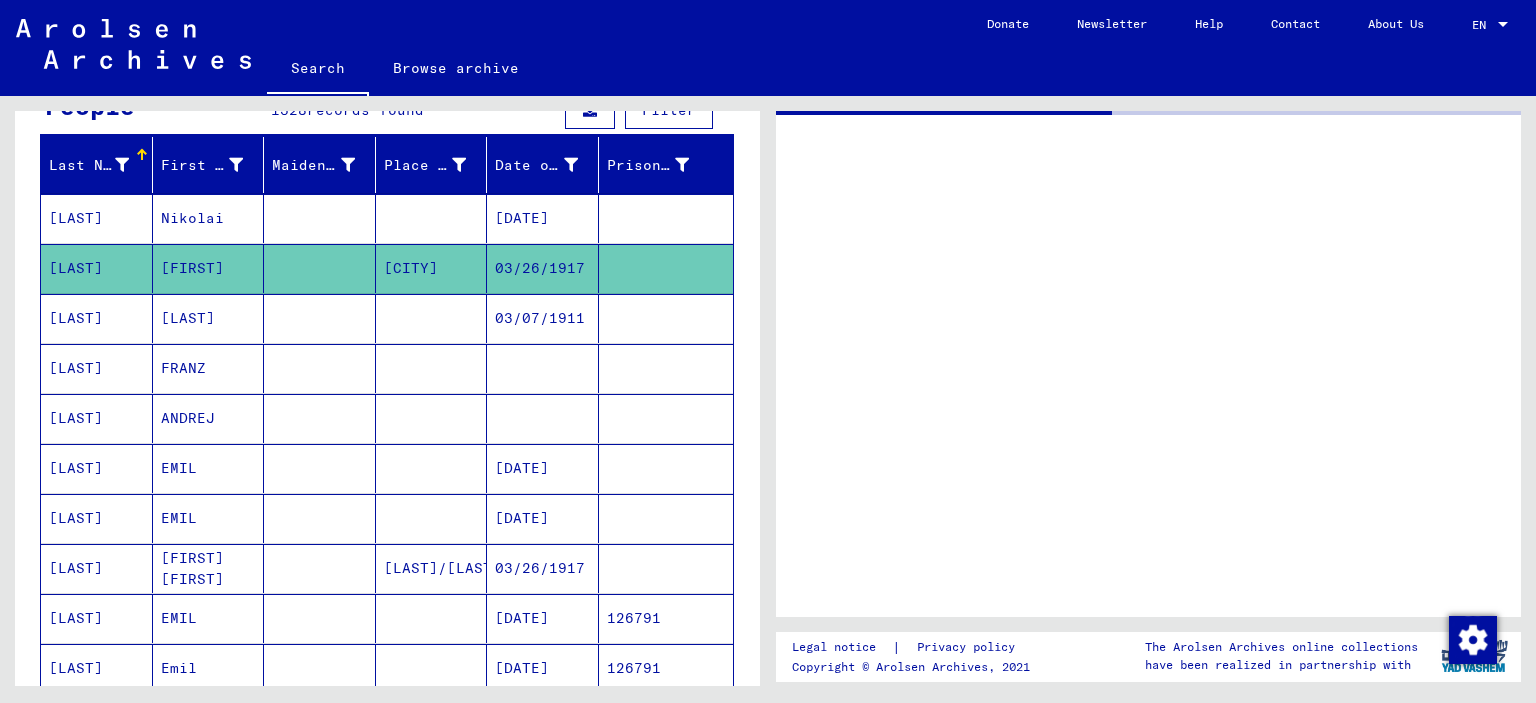 scroll, scrollTop: 0, scrollLeft: 0, axis: both 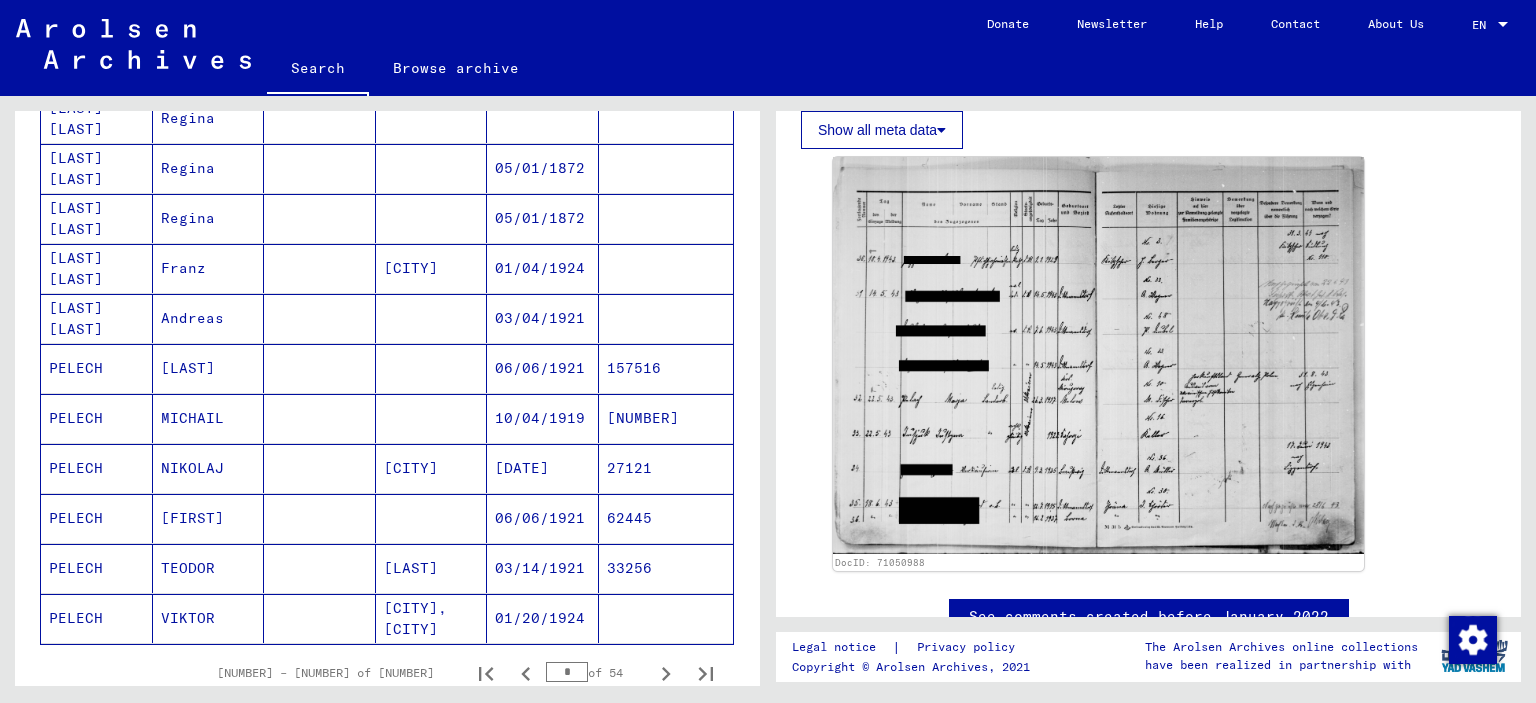 click on "PELECH" at bounding box center [97, 418] 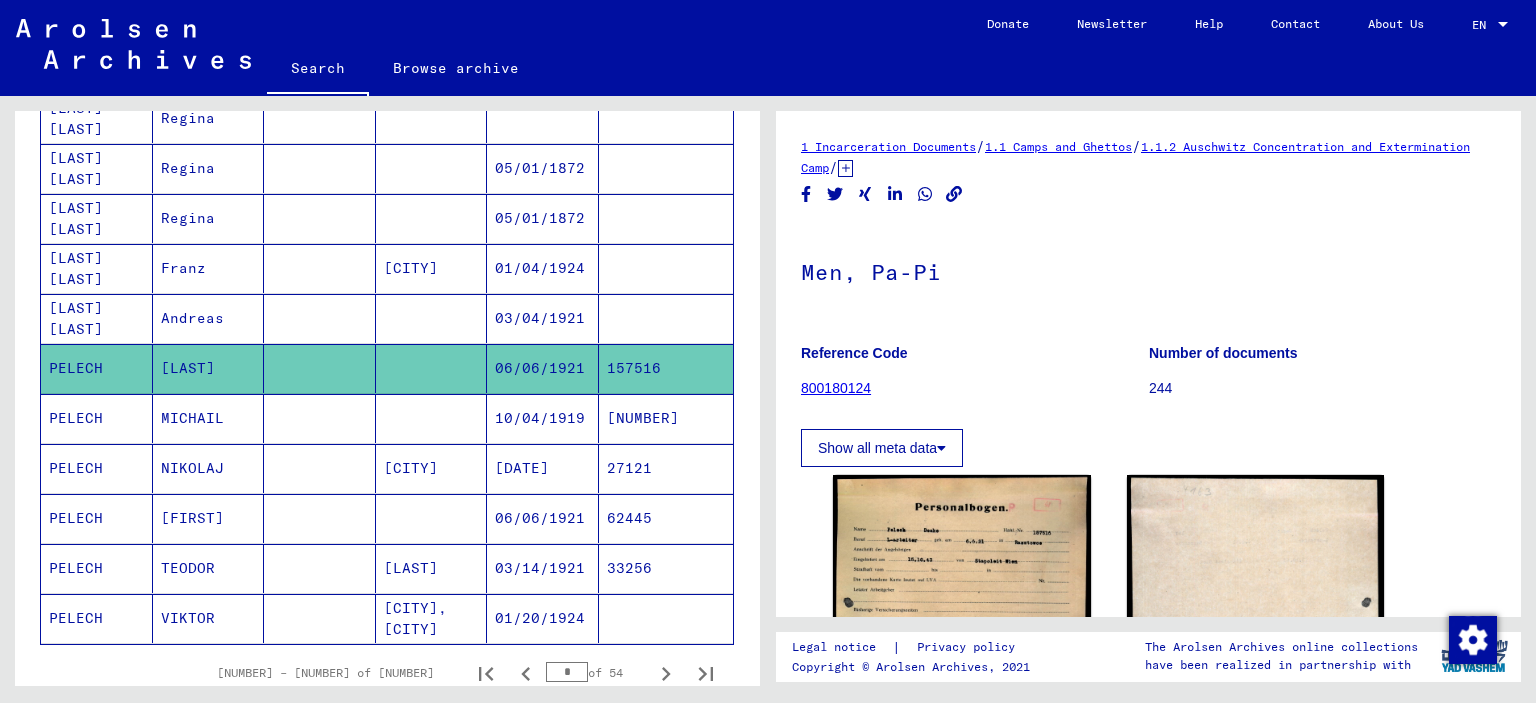 scroll, scrollTop: 0, scrollLeft: 0, axis: both 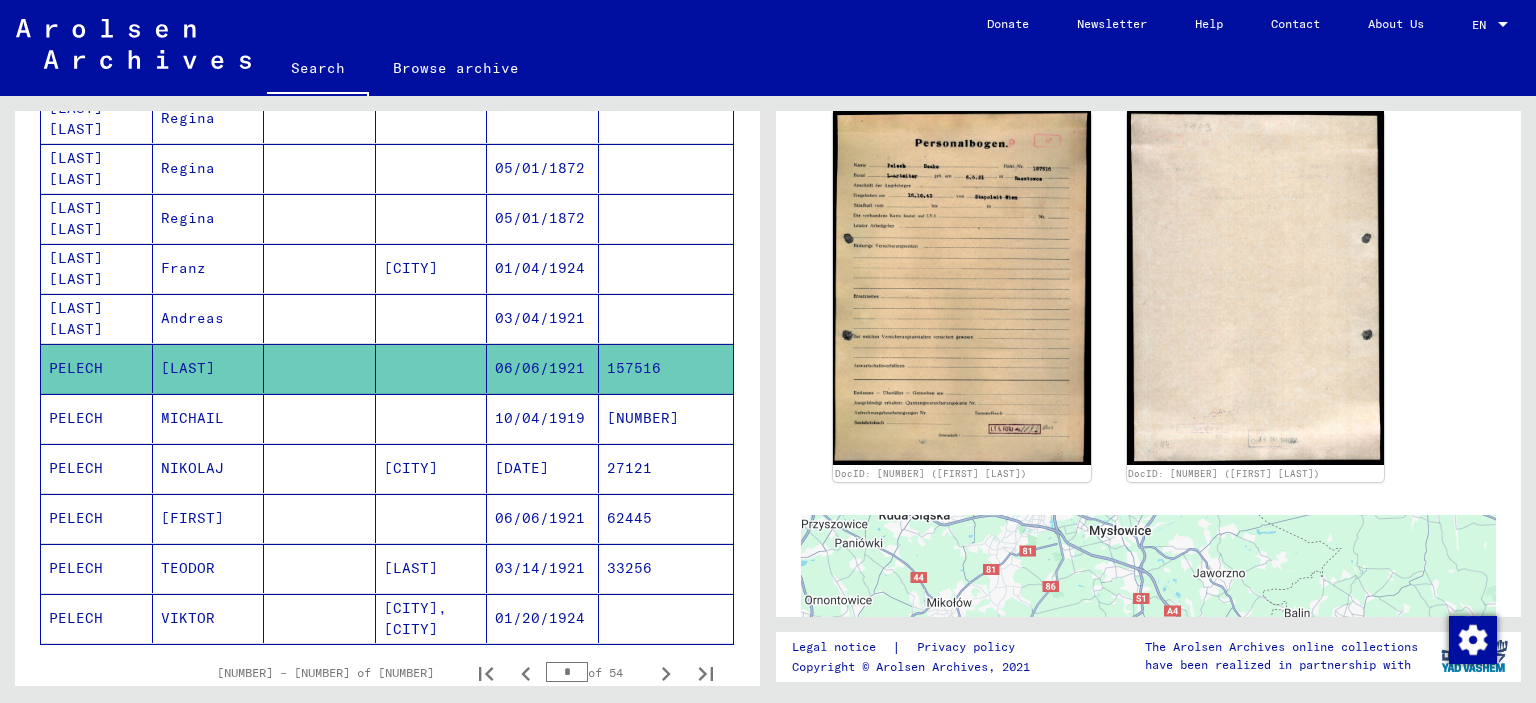 click on "PELECH" at bounding box center [97, 618] 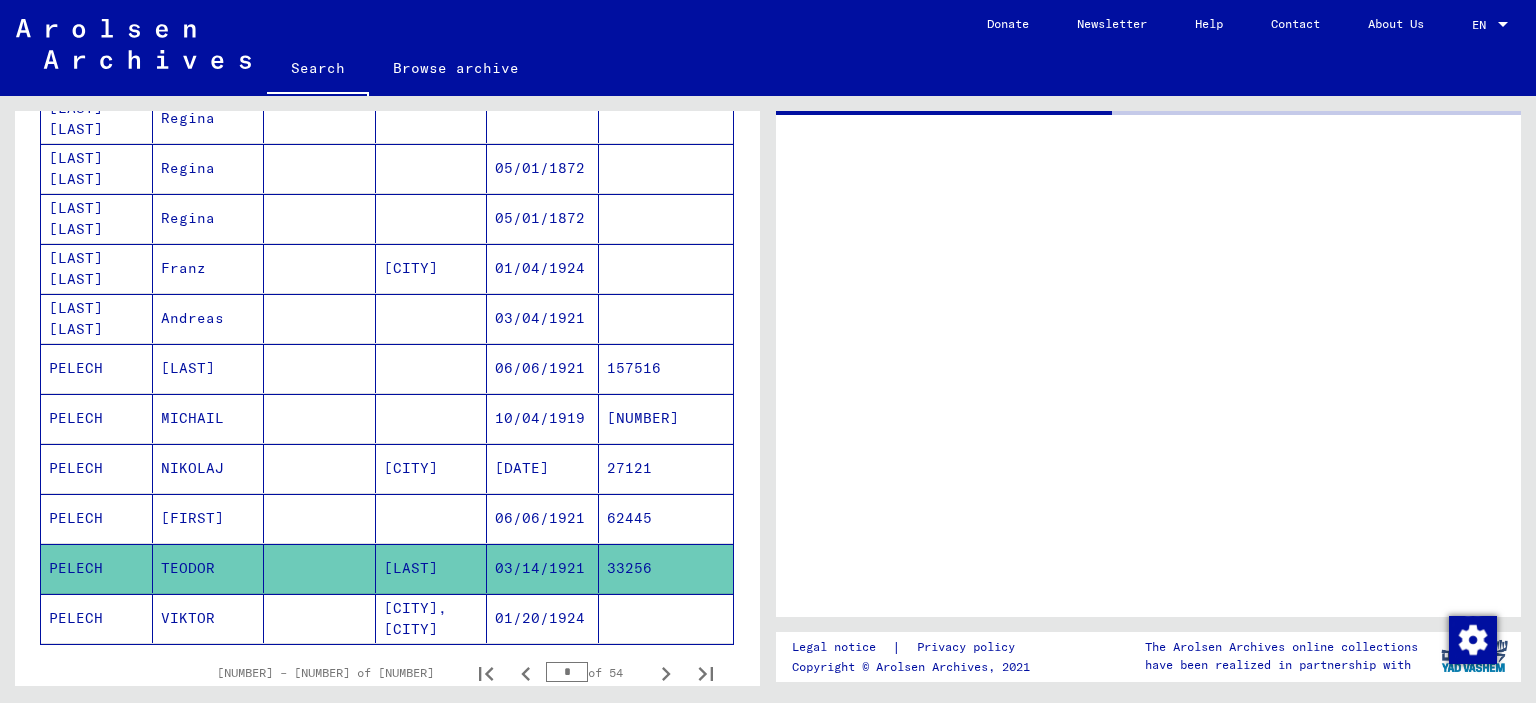 scroll, scrollTop: 0, scrollLeft: 0, axis: both 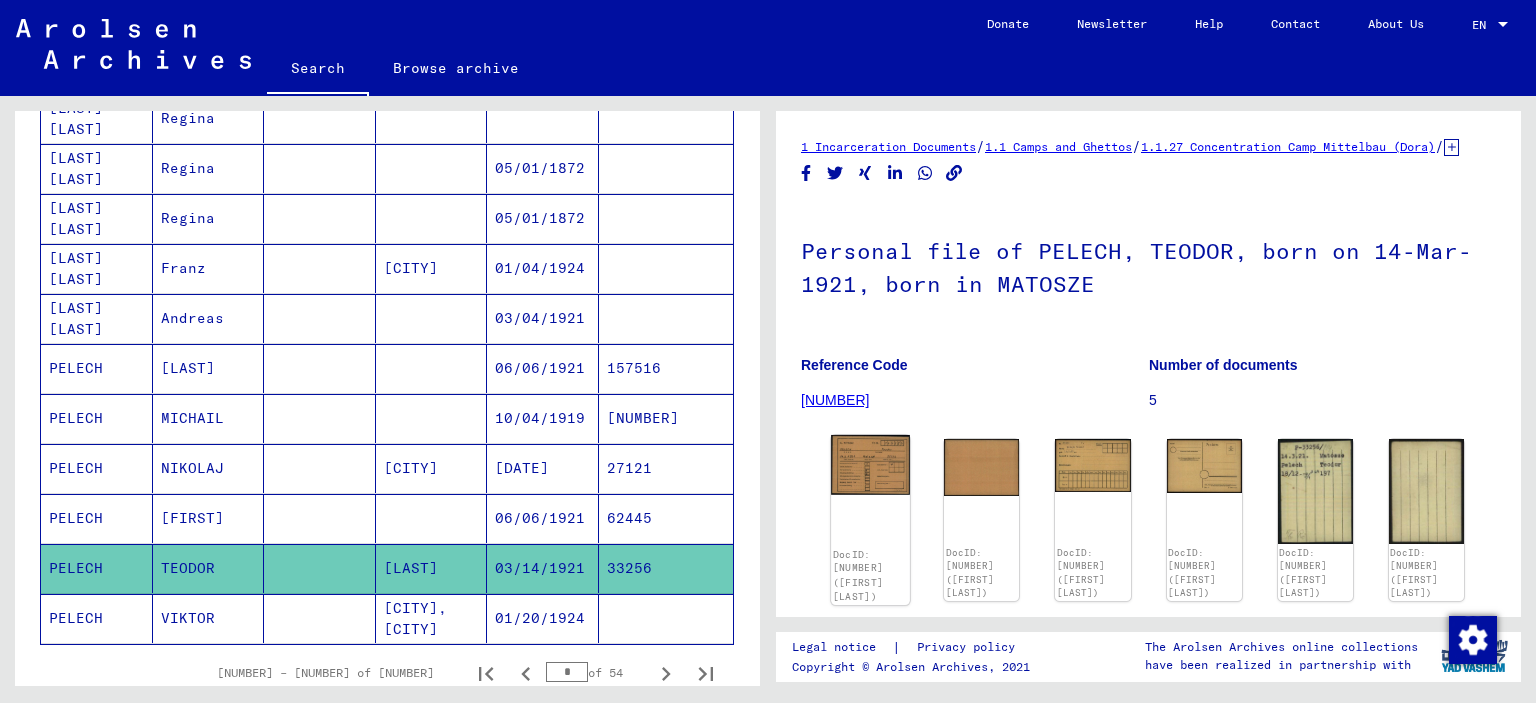 click 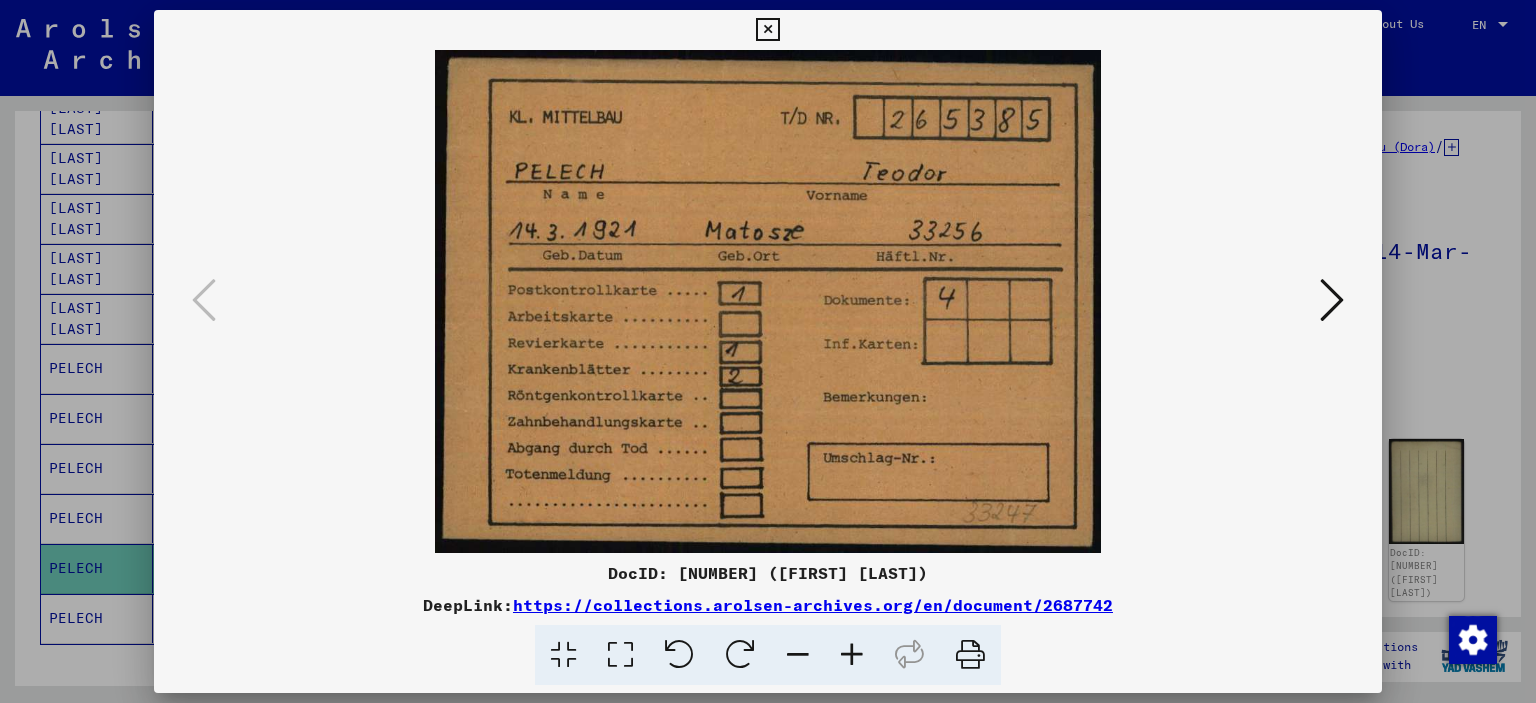 type 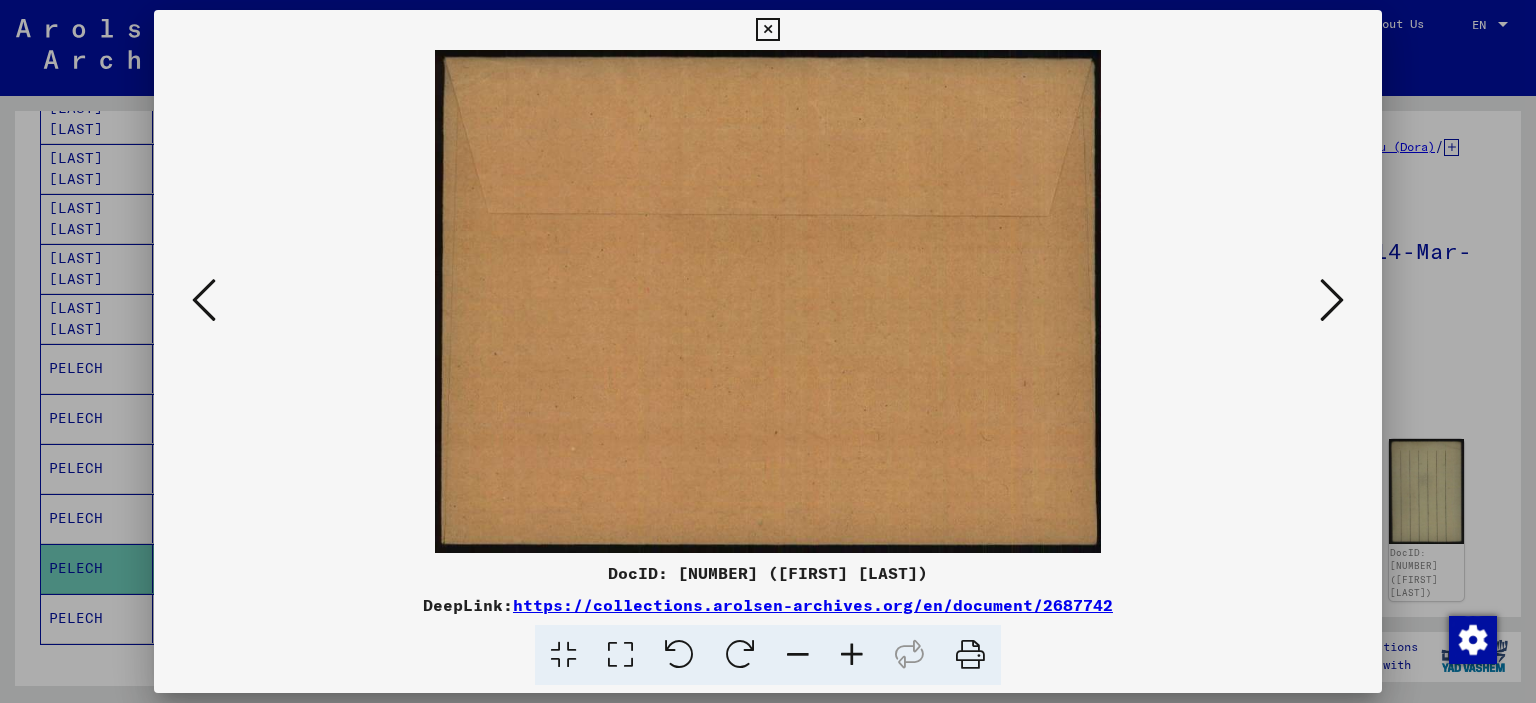 click at bounding box center (1332, 300) 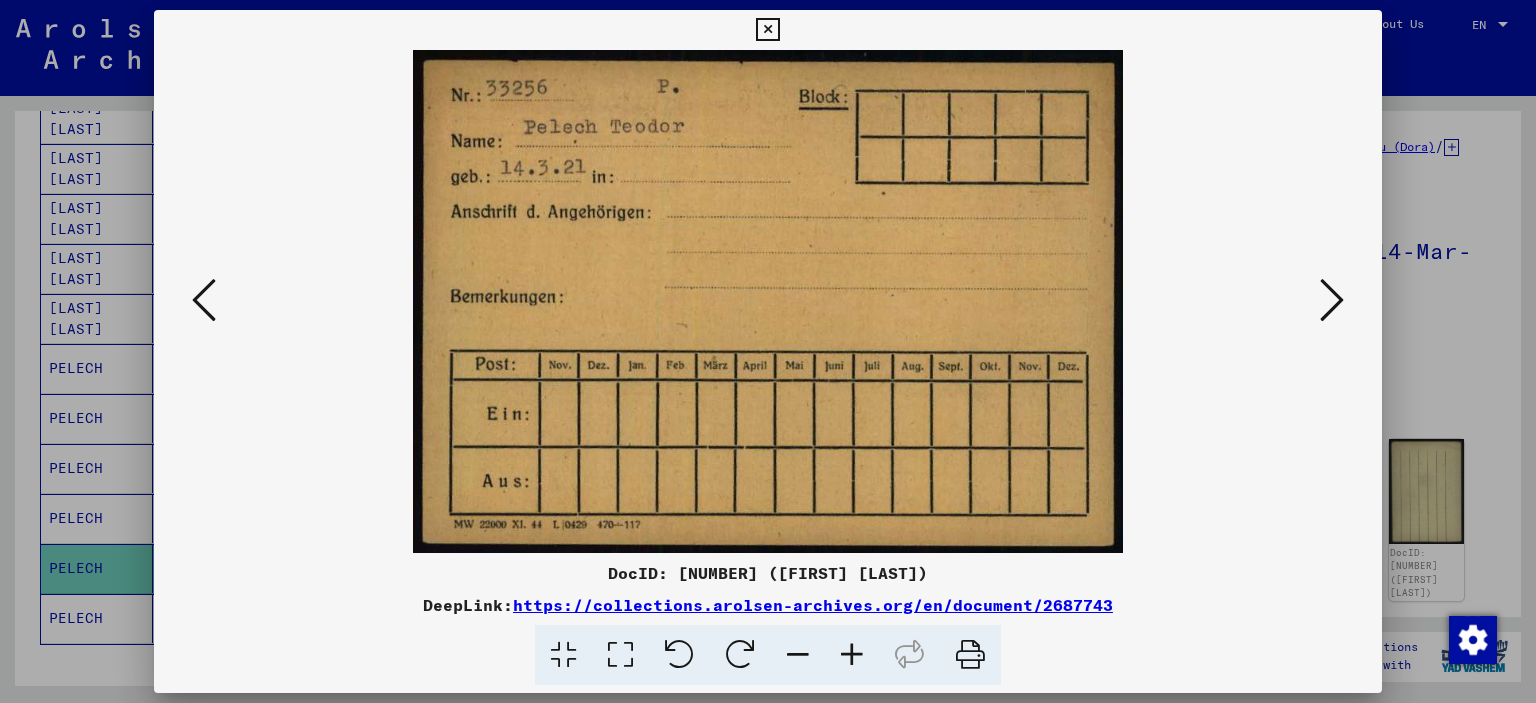click at bounding box center (1332, 300) 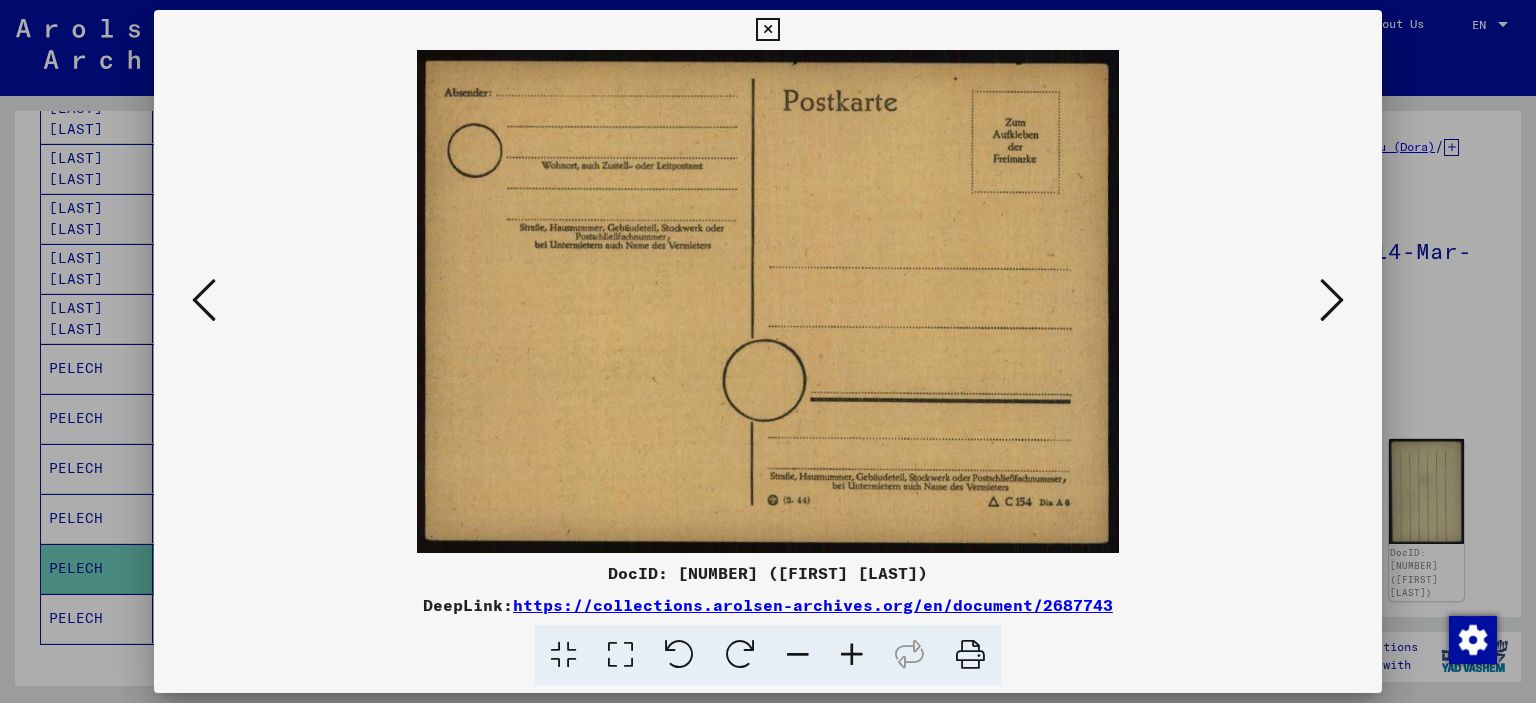 click at bounding box center [1332, 300] 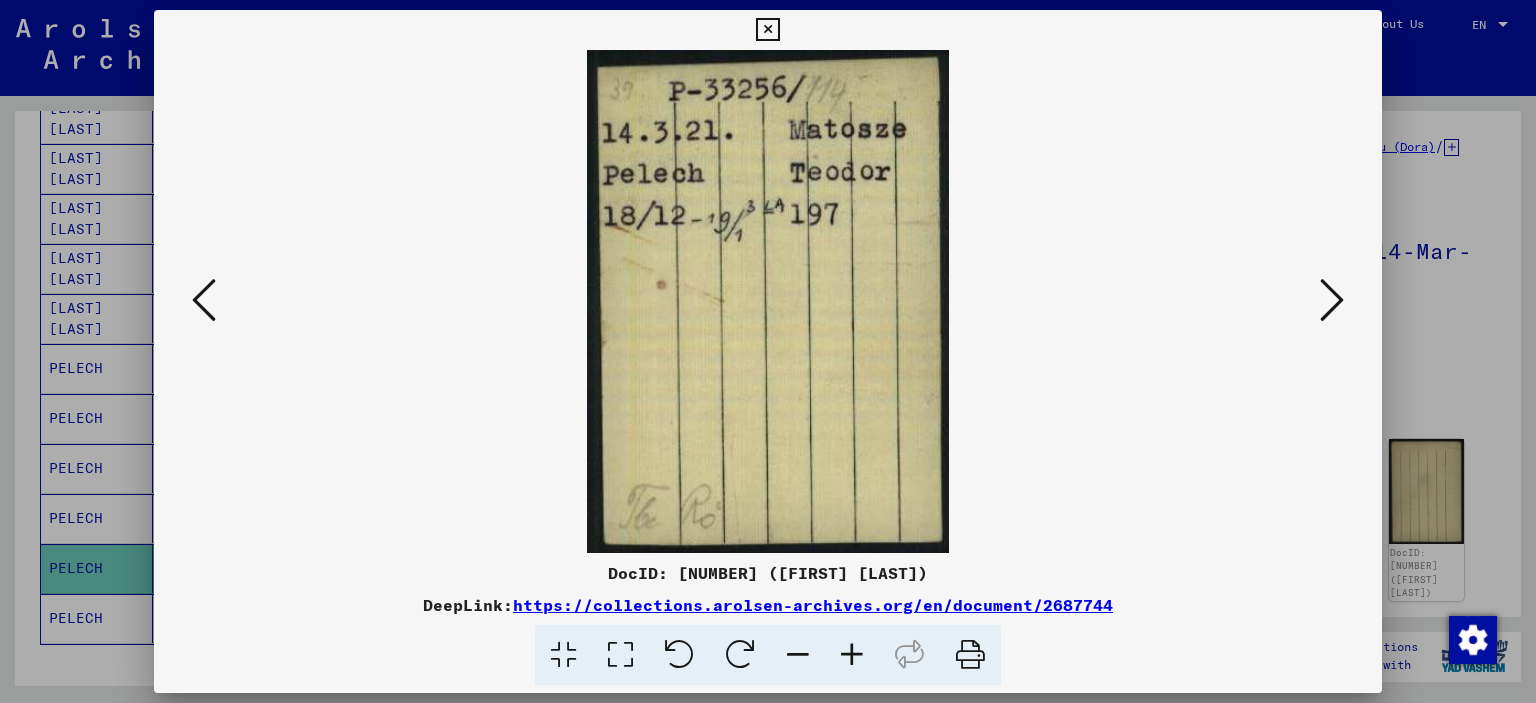 click at bounding box center [1332, 300] 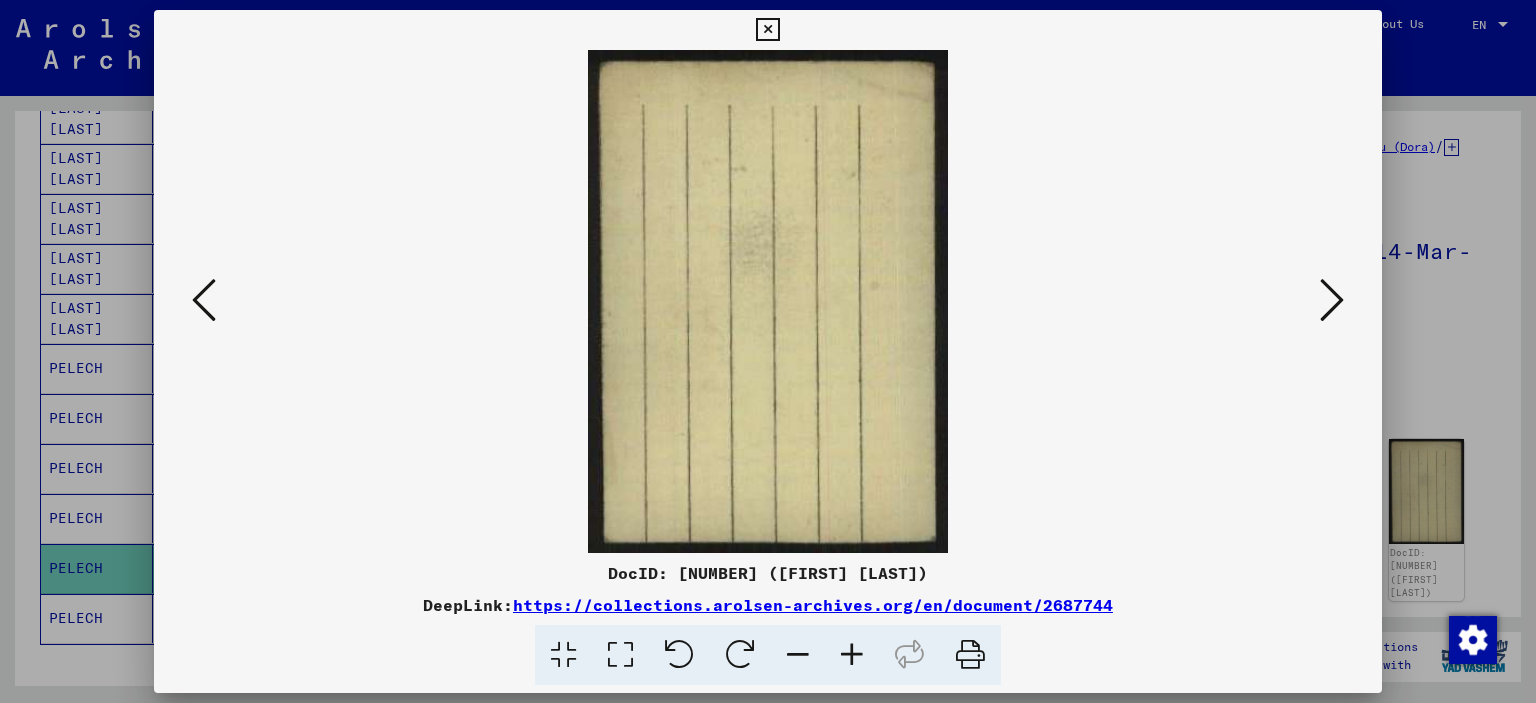 click at bounding box center (1332, 300) 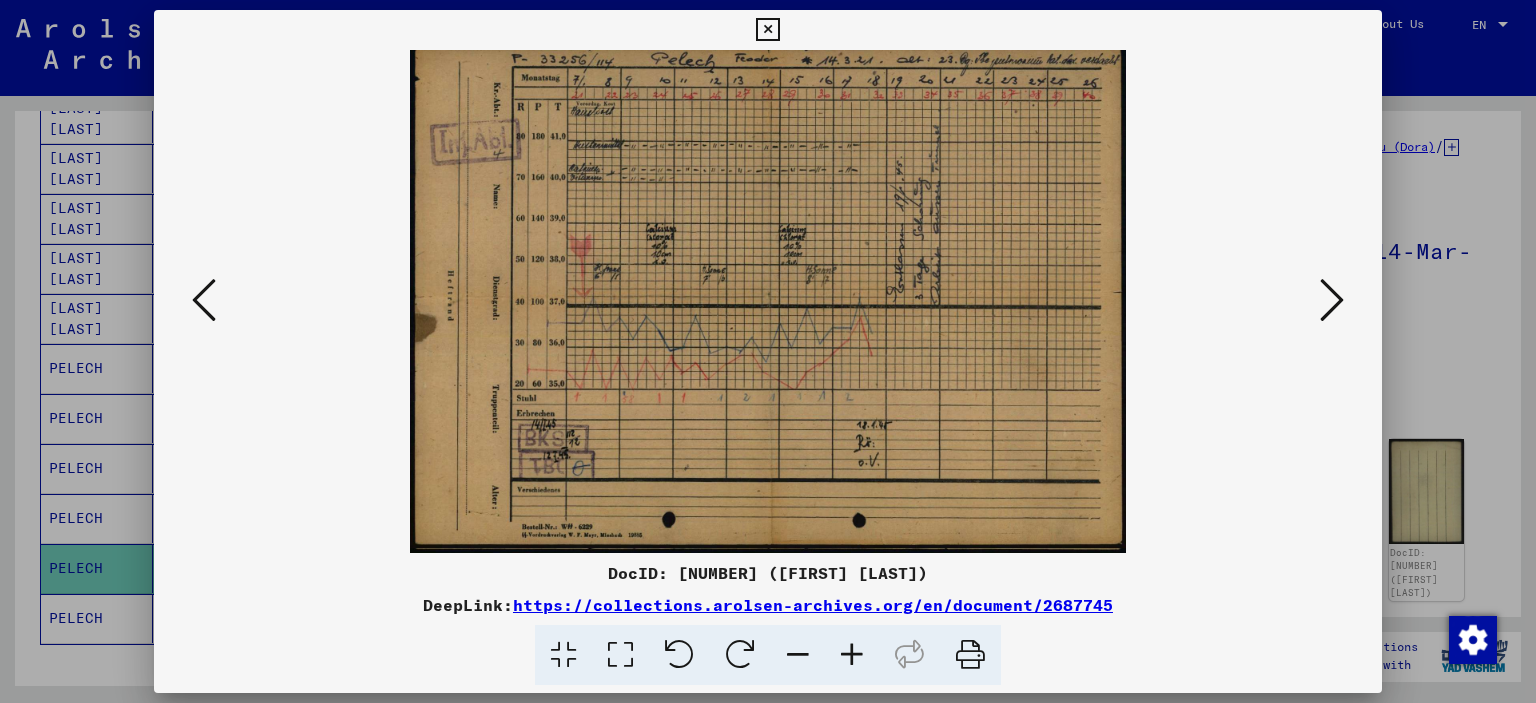 click at bounding box center (1332, 300) 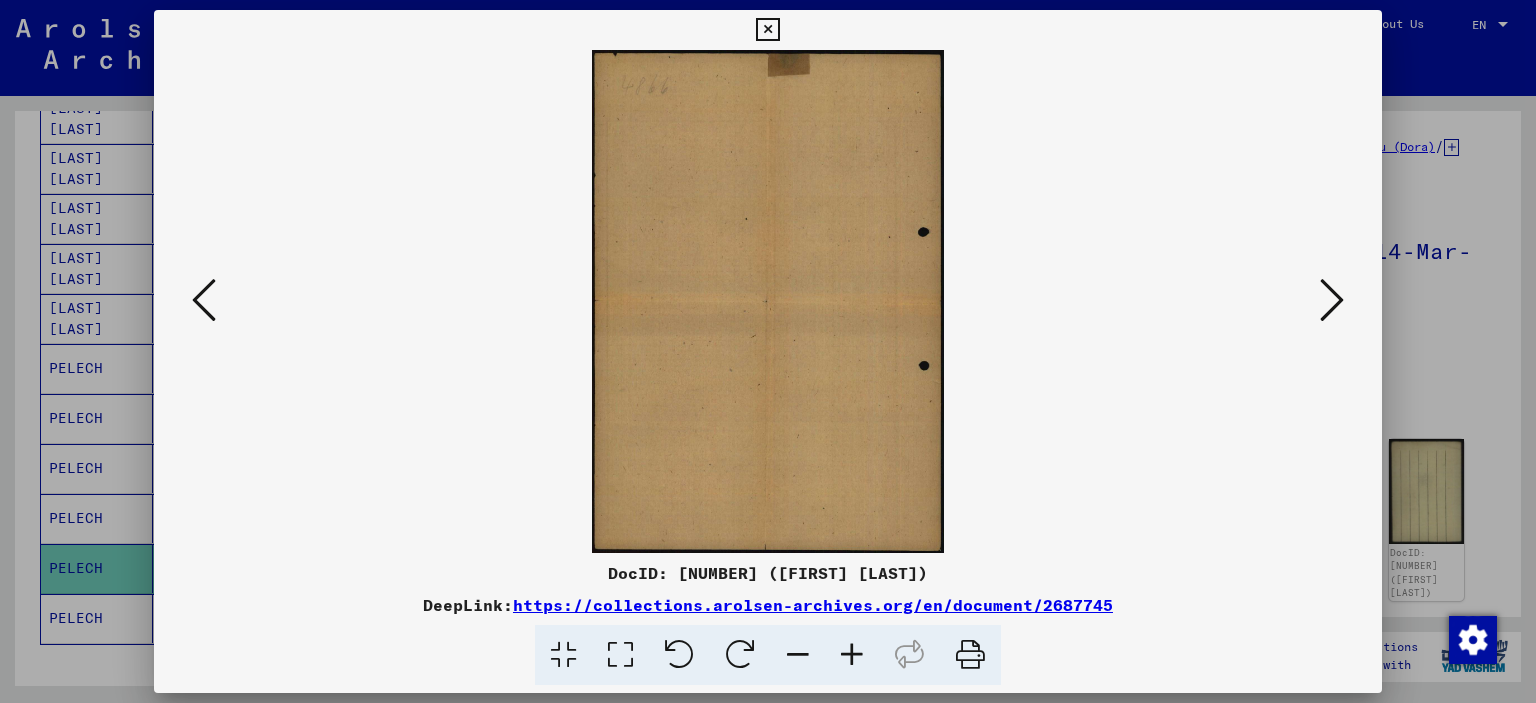 click at bounding box center (1332, 300) 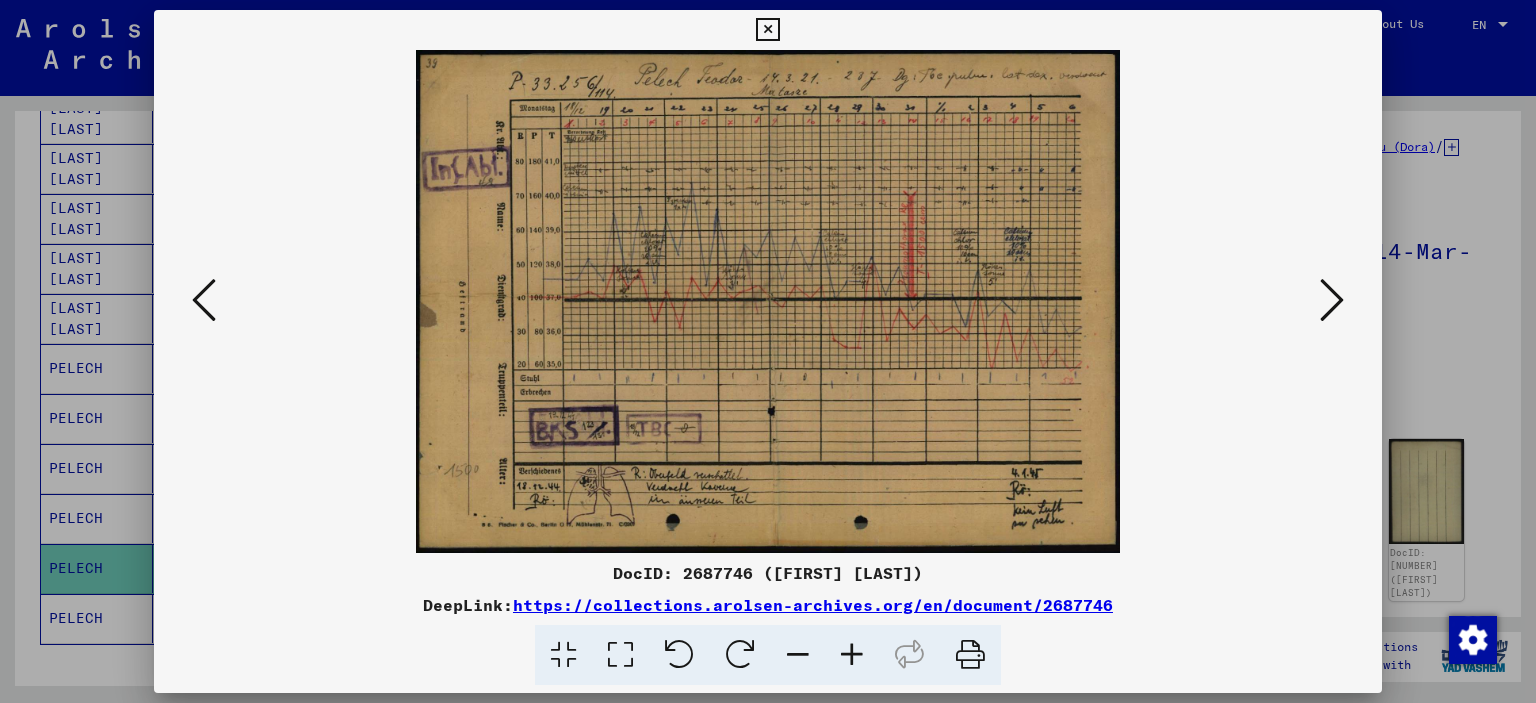 click at bounding box center (1332, 300) 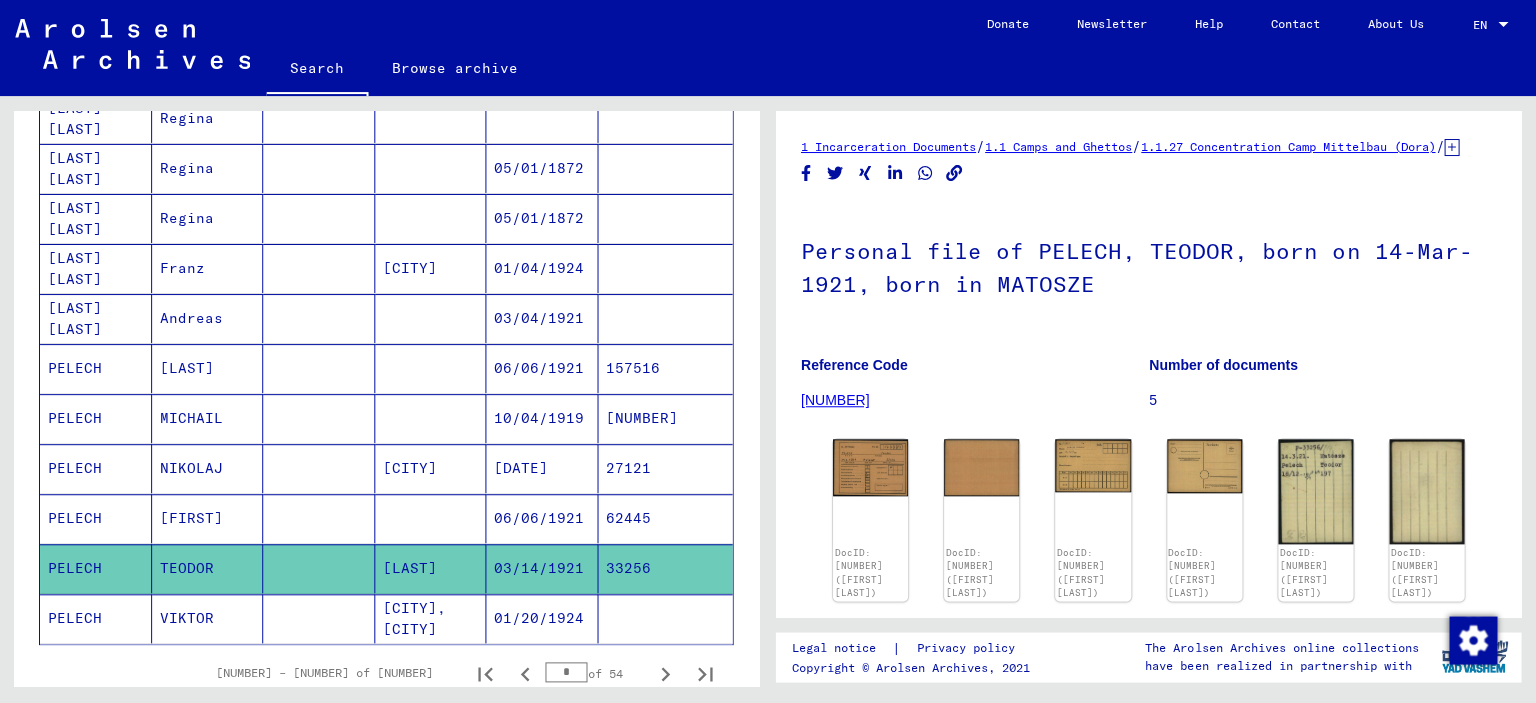 scroll, scrollTop: 0, scrollLeft: 0, axis: both 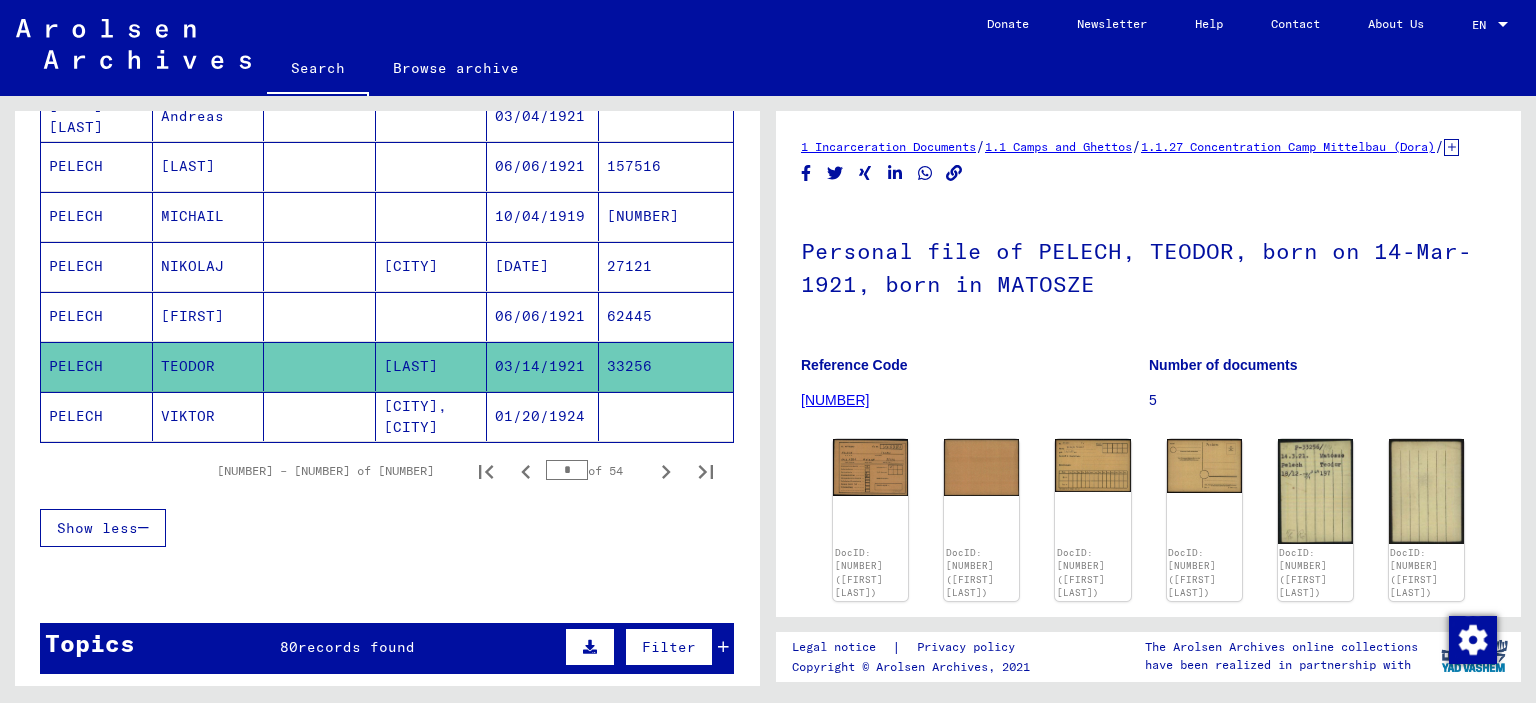 click on "PELECH" 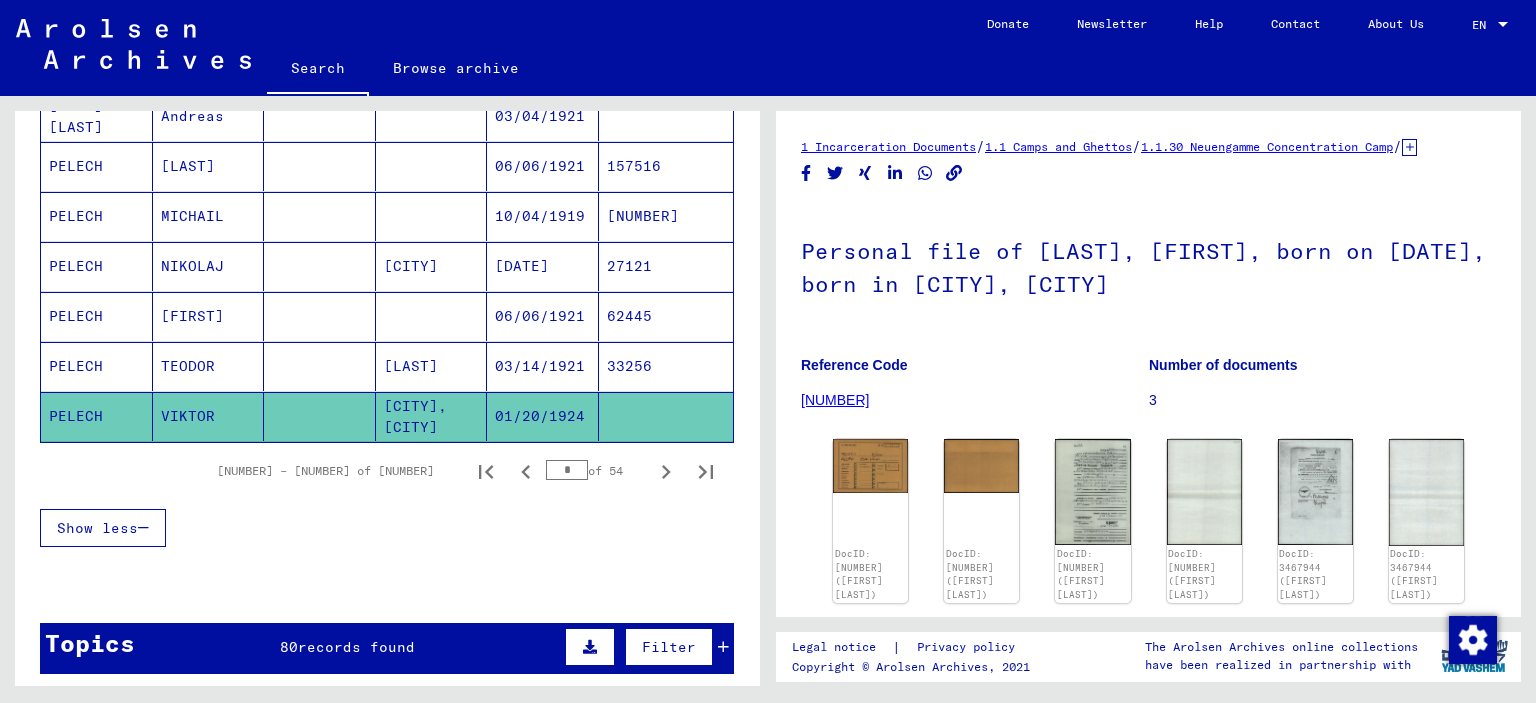 scroll, scrollTop: 0, scrollLeft: 0, axis: both 